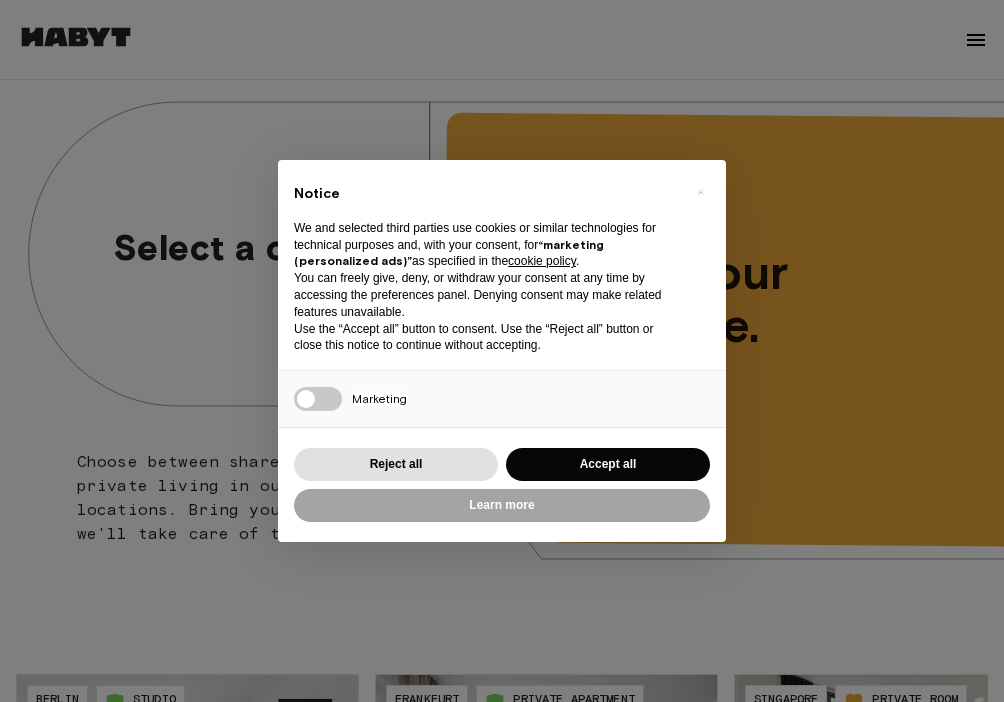 scroll, scrollTop: 70, scrollLeft: 0, axis: vertical 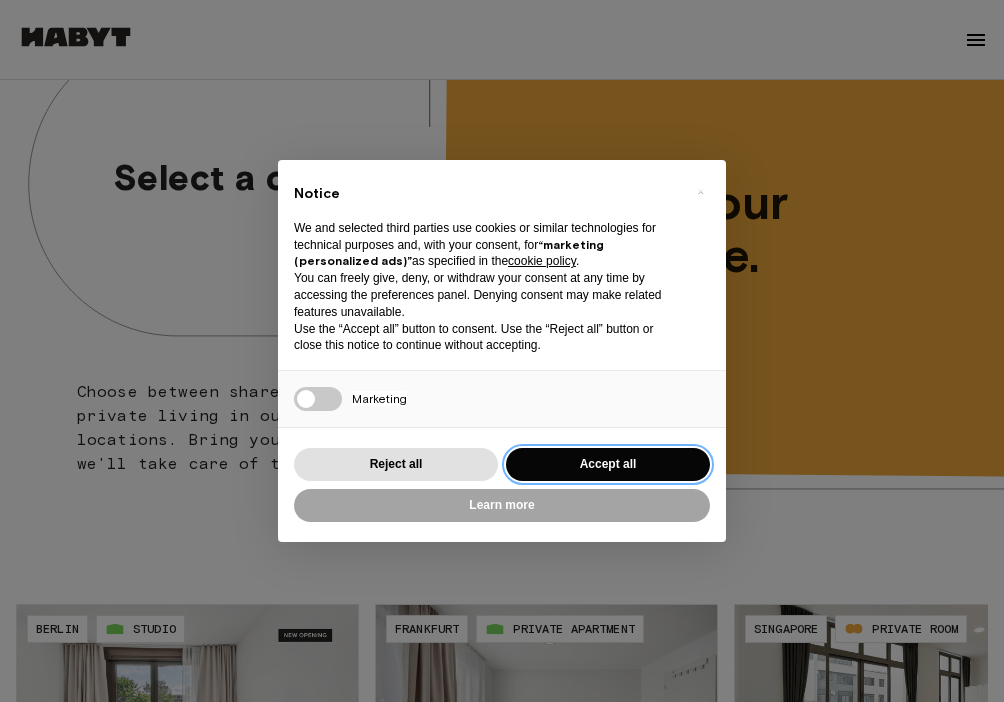 click on "Accept all" at bounding box center [608, 464] 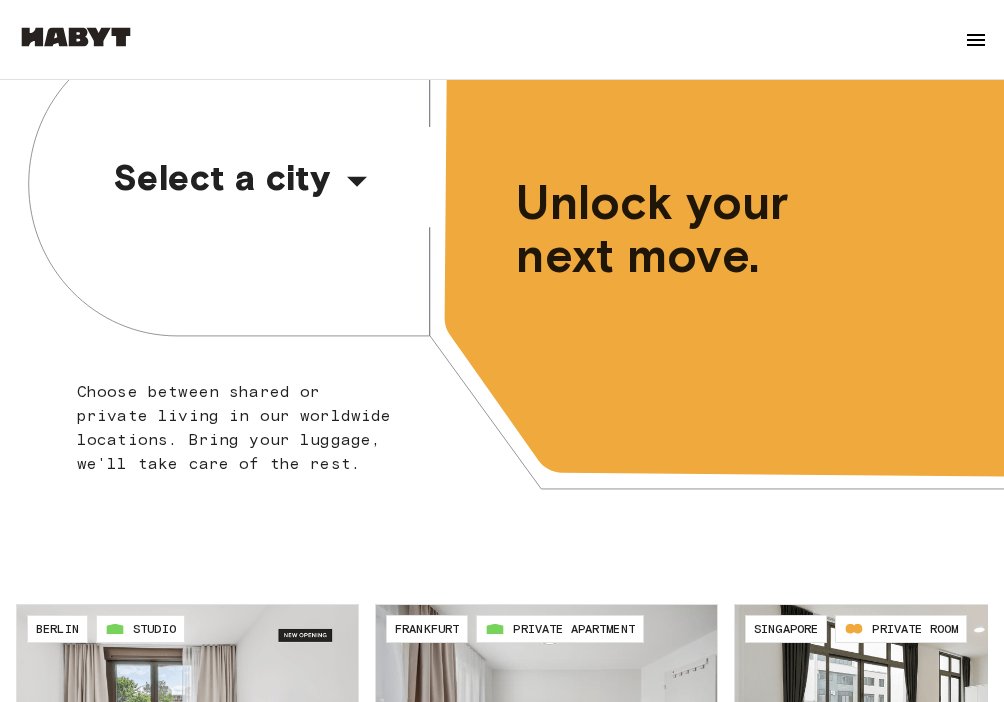 scroll, scrollTop: 0, scrollLeft: 0, axis: both 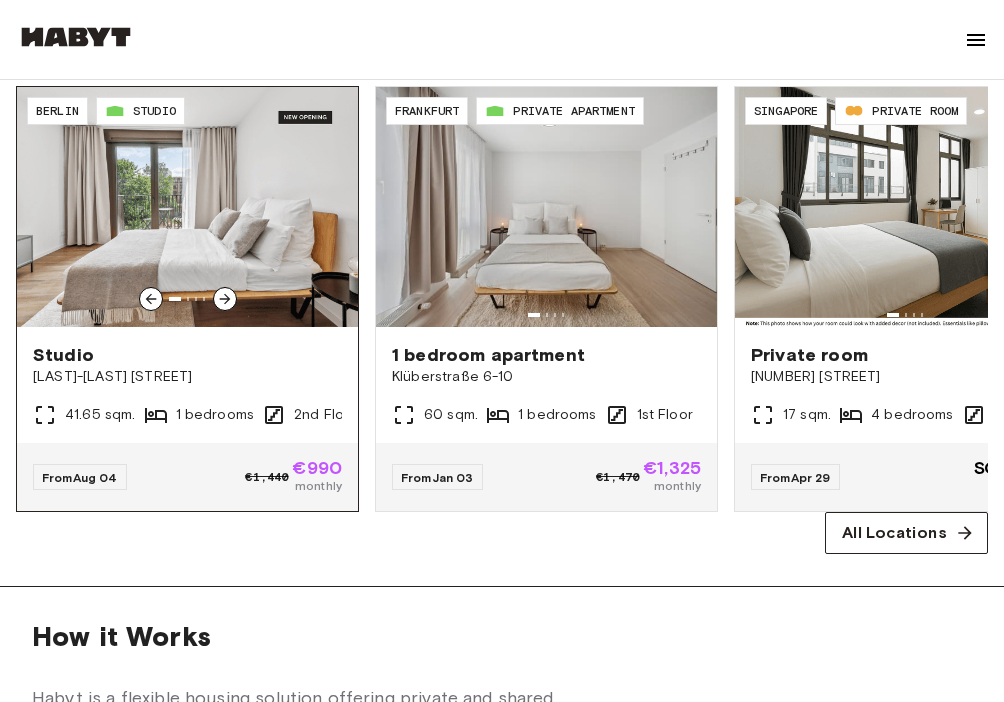 click 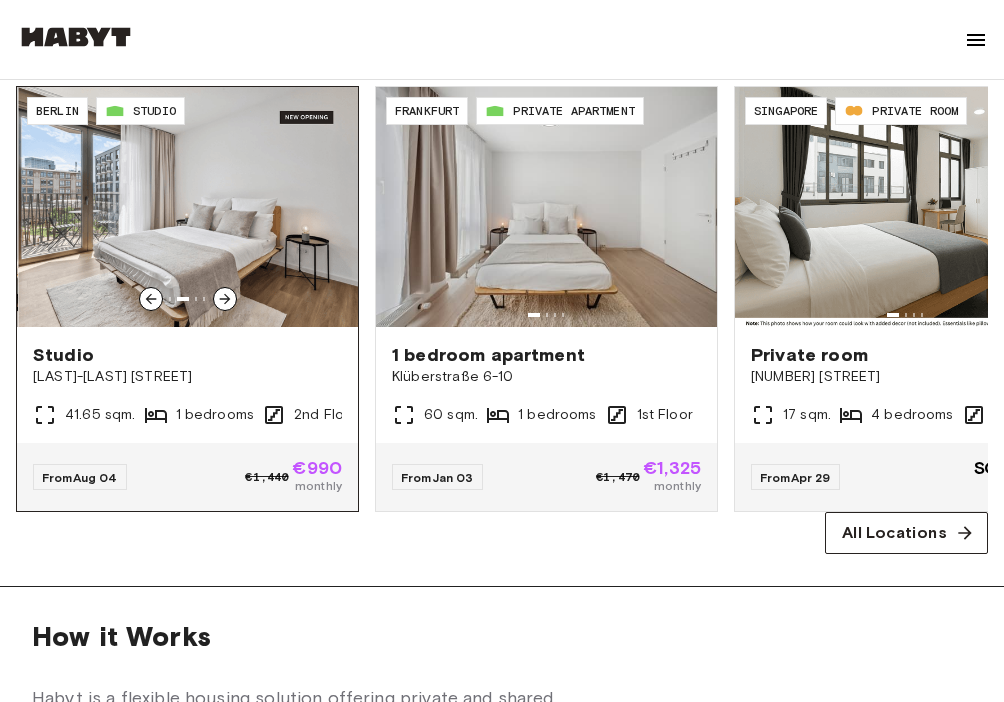 click 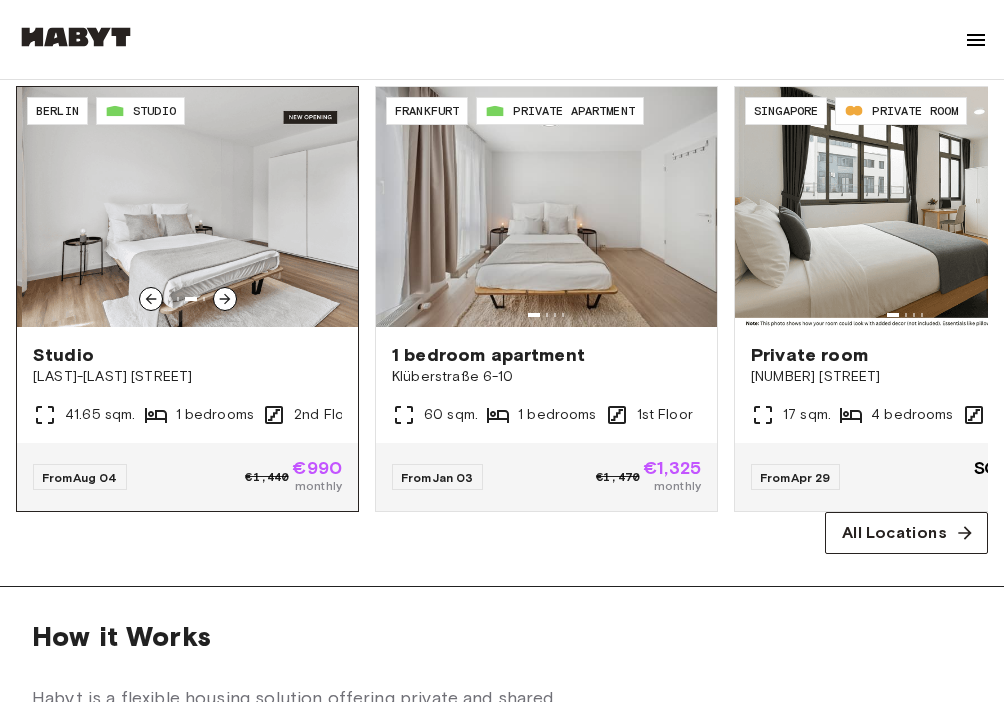 click 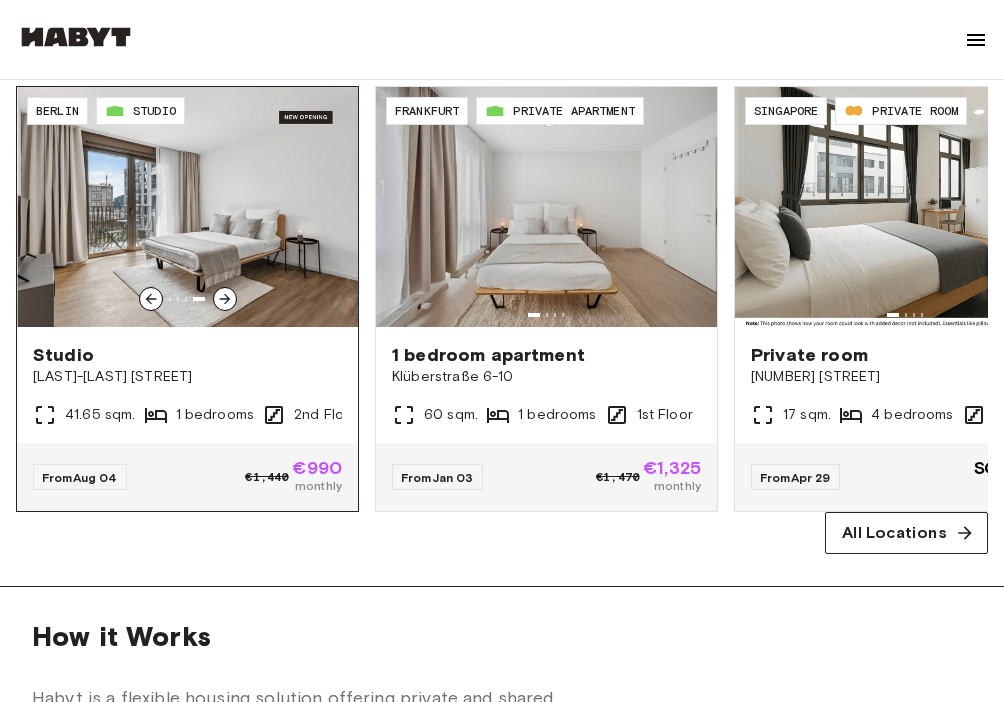 click 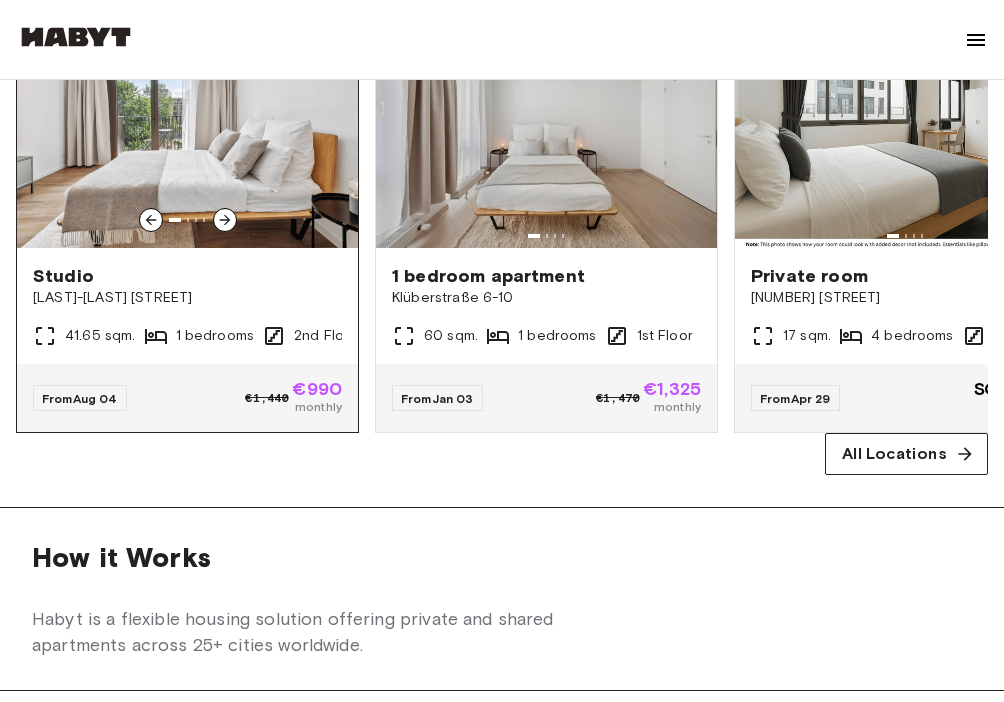 scroll, scrollTop: 637, scrollLeft: 0, axis: vertical 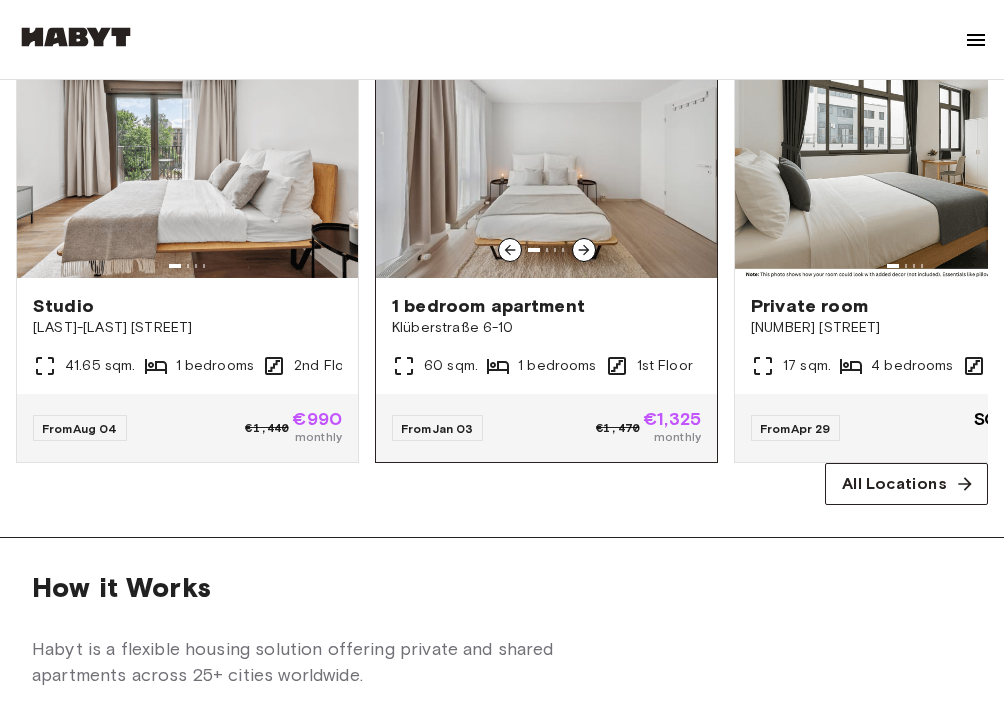 click 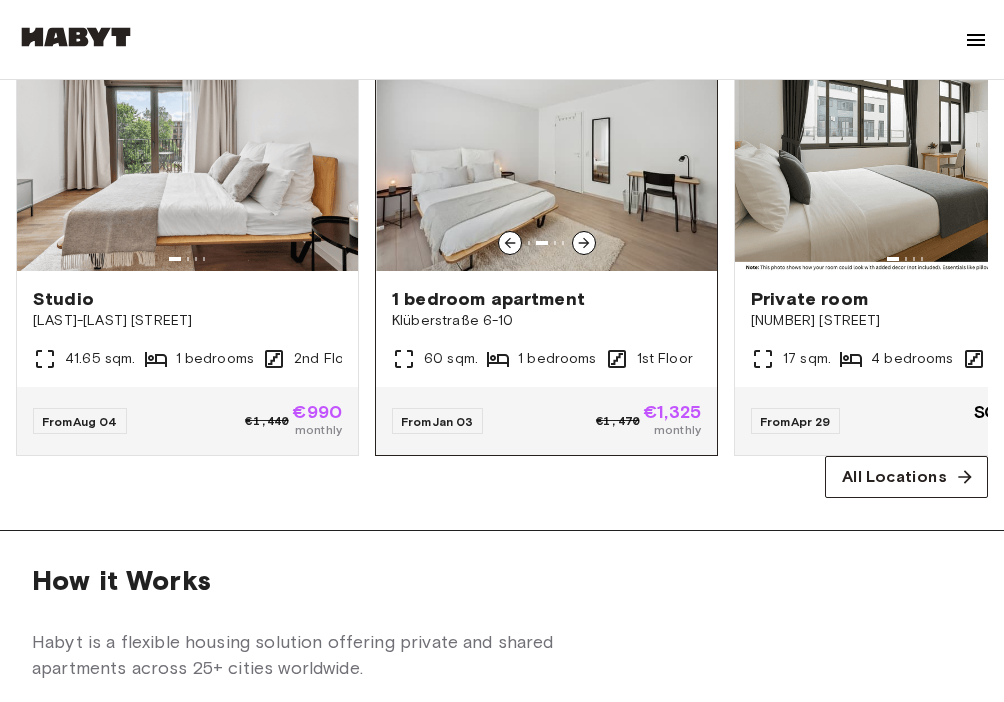 scroll, scrollTop: 641, scrollLeft: 0, axis: vertical 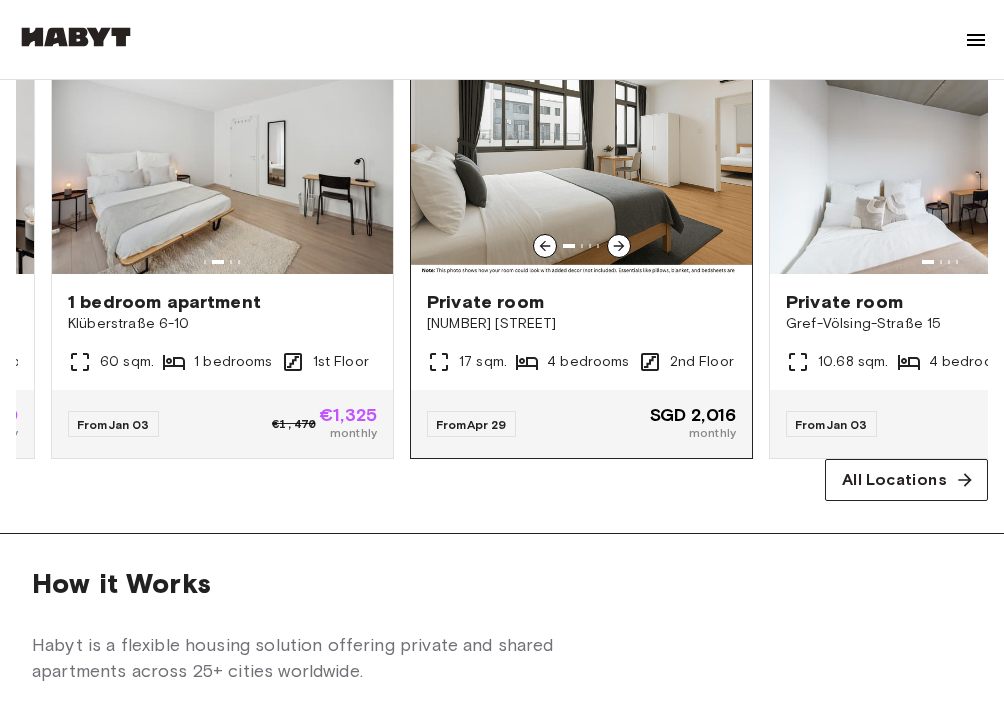 click 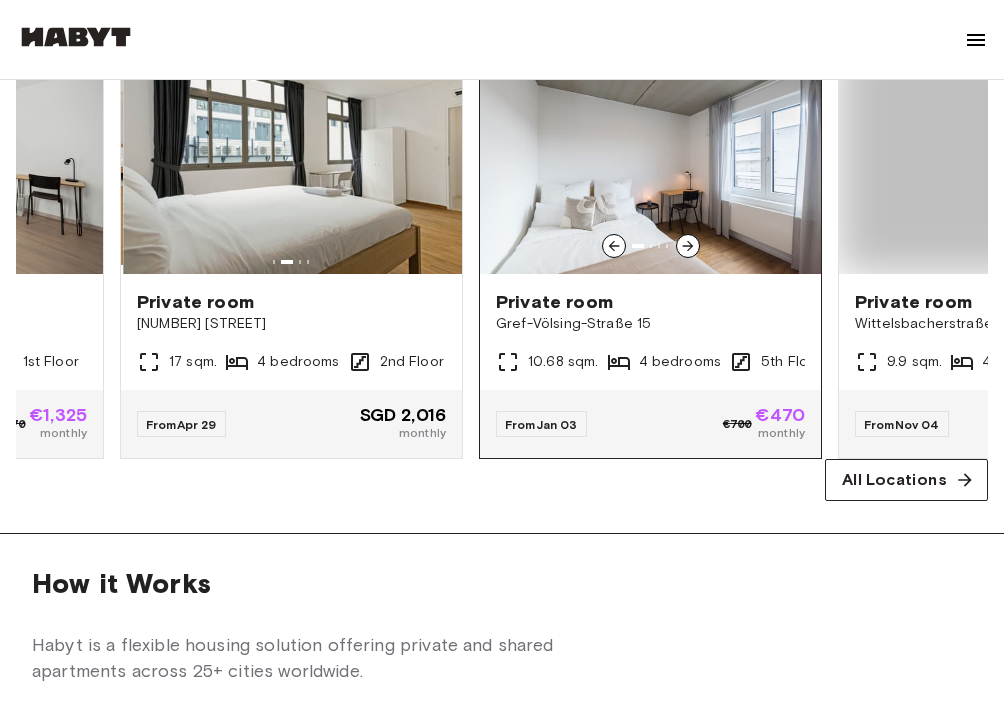 scroll, scrollTop: 0, scrollLeft: 796, axis: horizontal 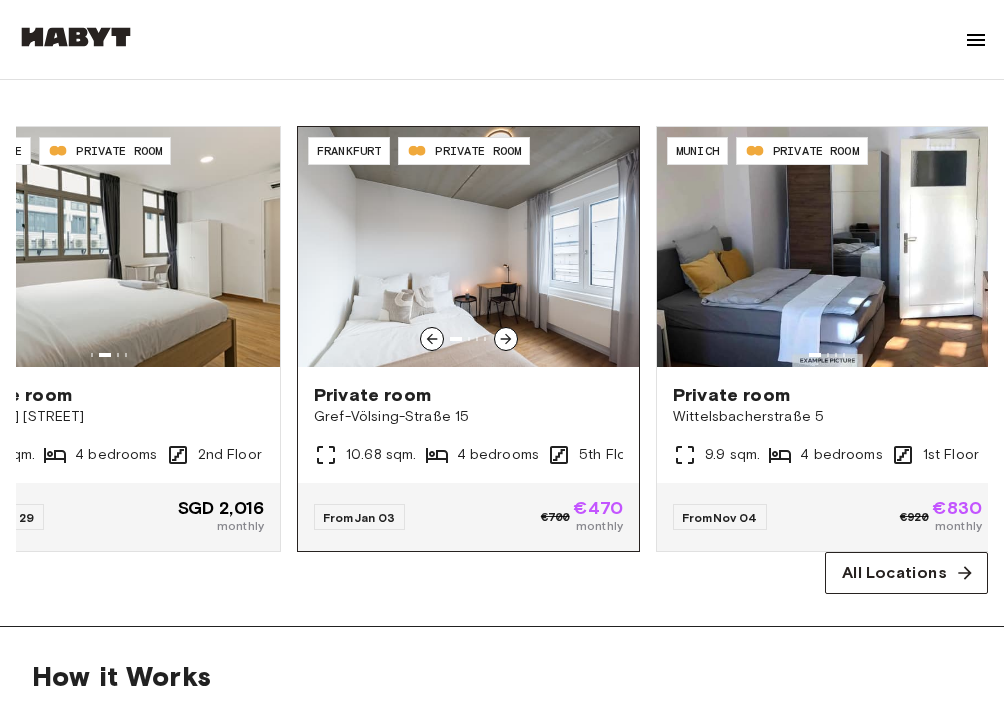 click at bounding box center [468, 247] 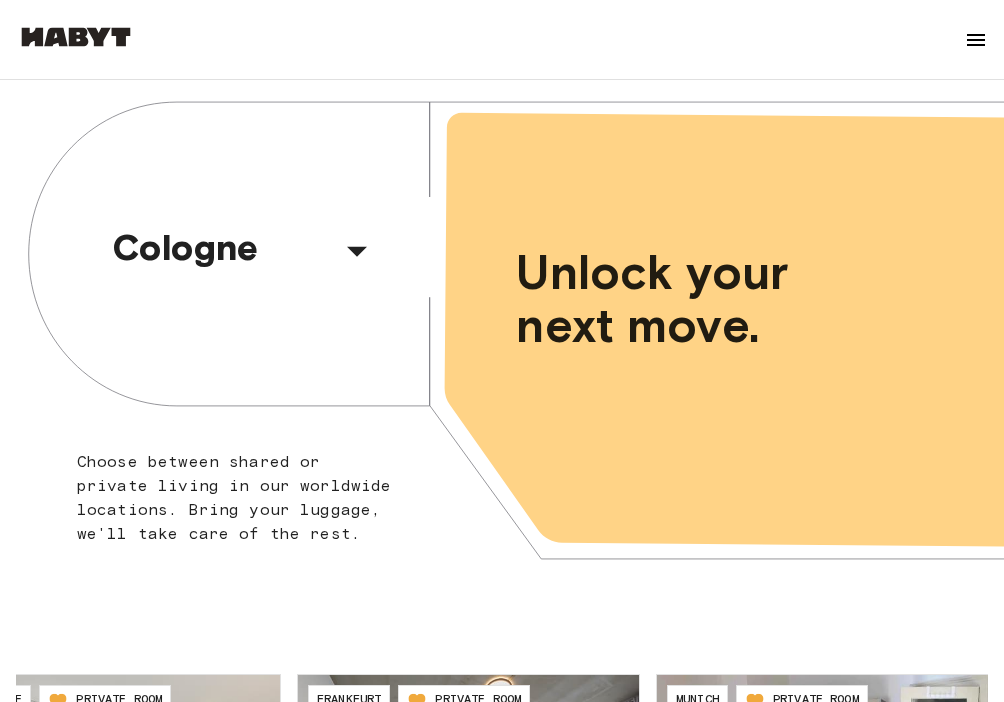scroll, scrollTop: 0, scrollLeft: 0, axis: both 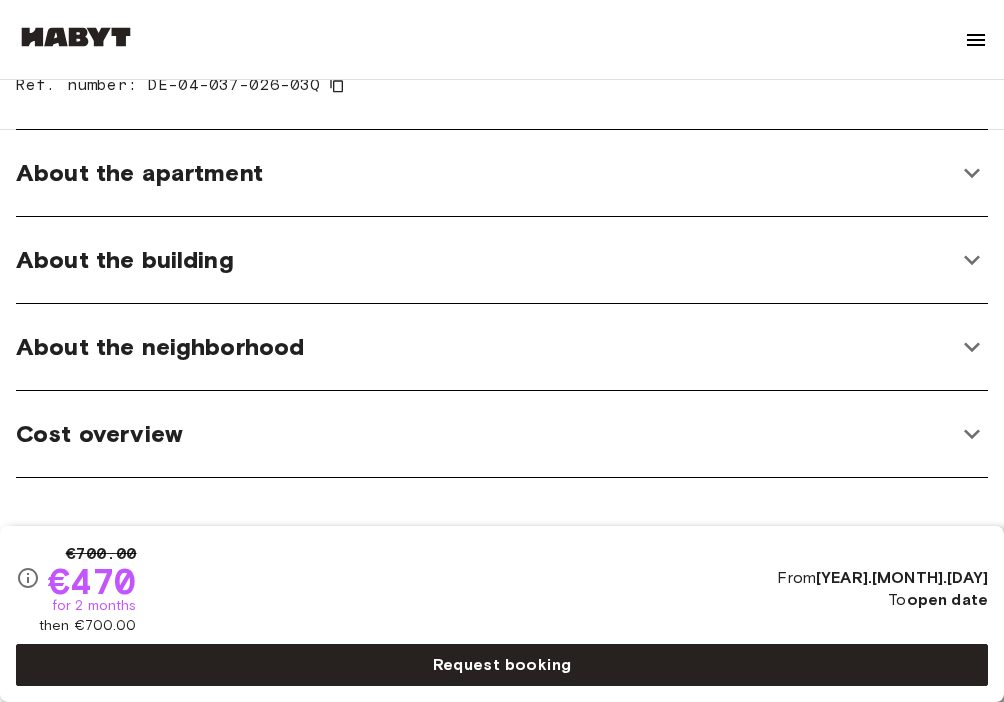 click on "About the apartment" at bounding box center [139, 173] 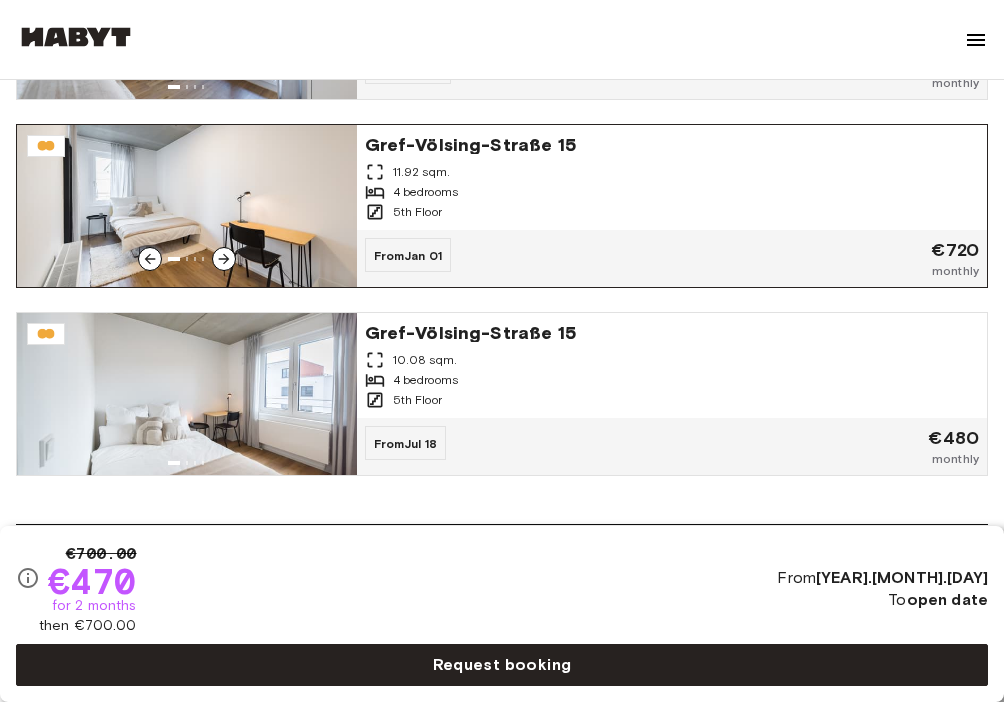 scroll, scrollTop: 1952, scrollLeft: 0, axis: vertical 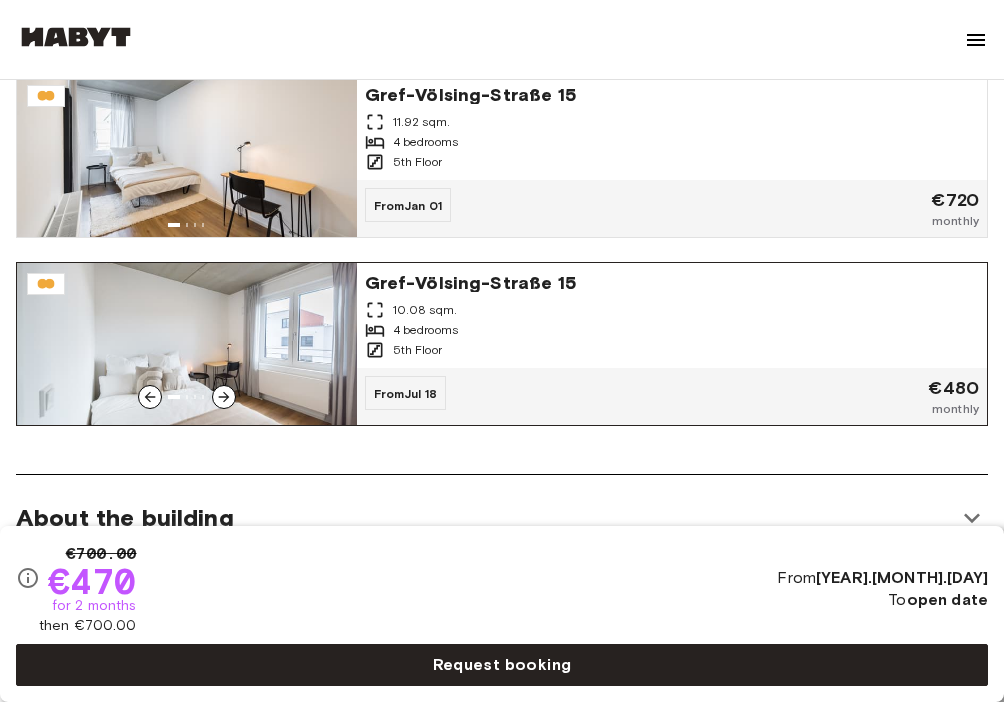 click at bounding box center (187, 344) 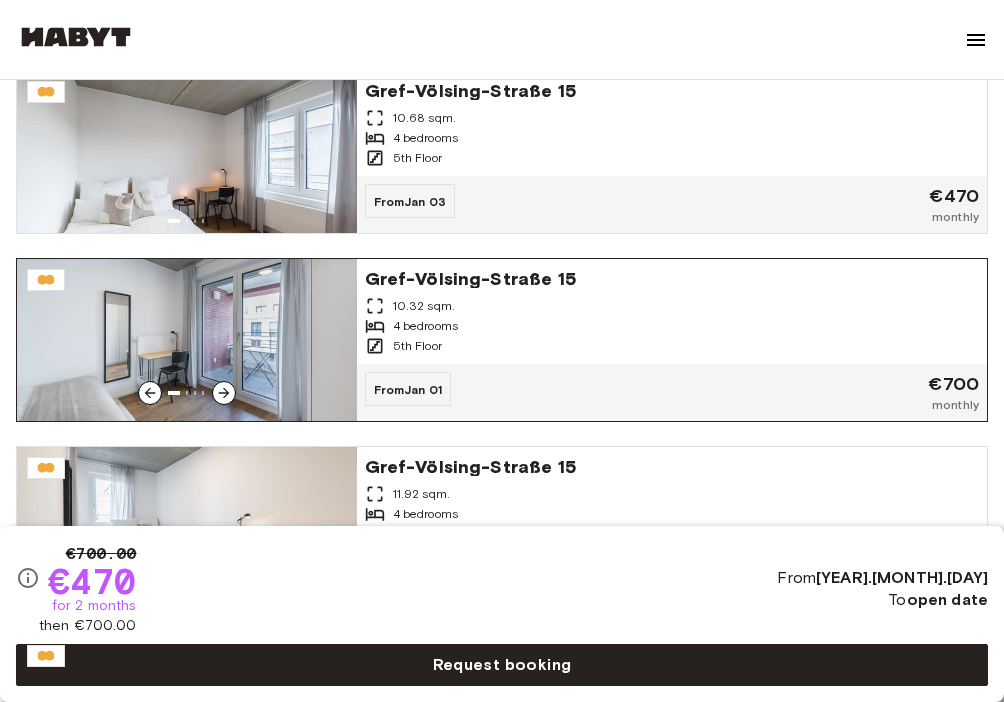 scroll, scrollTop: 1578, scrollLeft: 0, axis: vertical 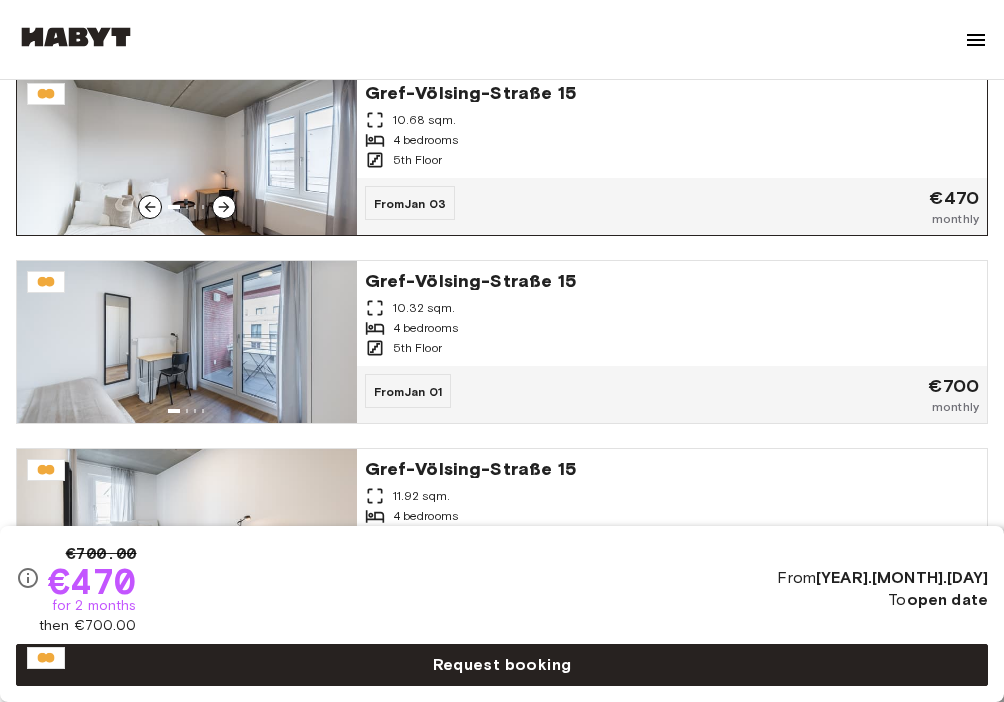 click on "5th Floor" at bounding box center (672, 160) 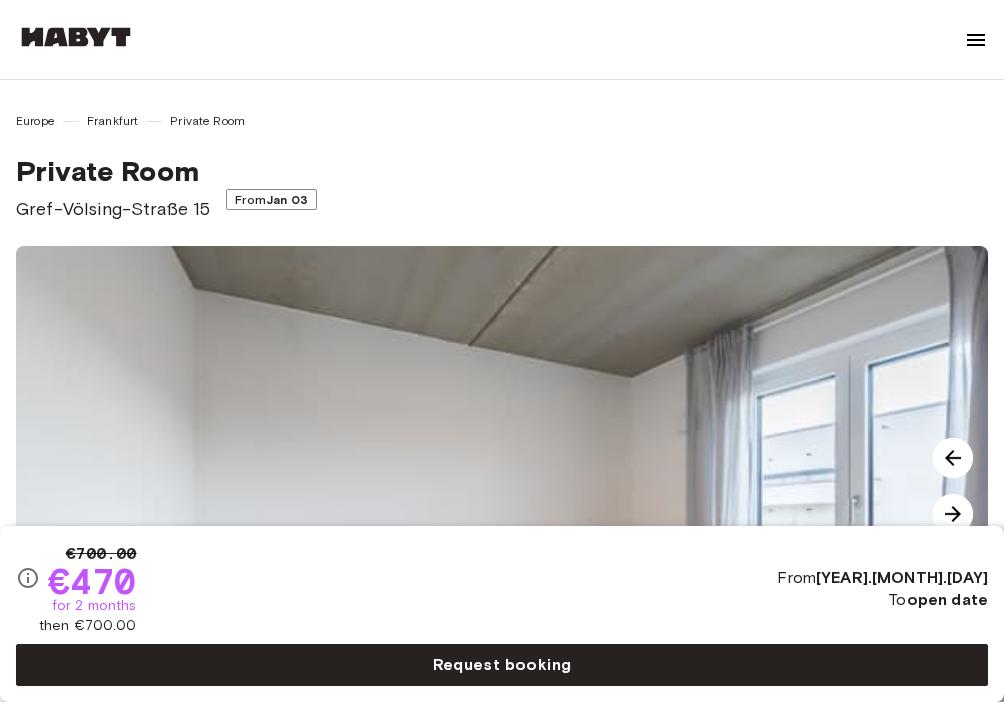 scroll, scrollTop: 0, scrollLeft: 0, axis: both 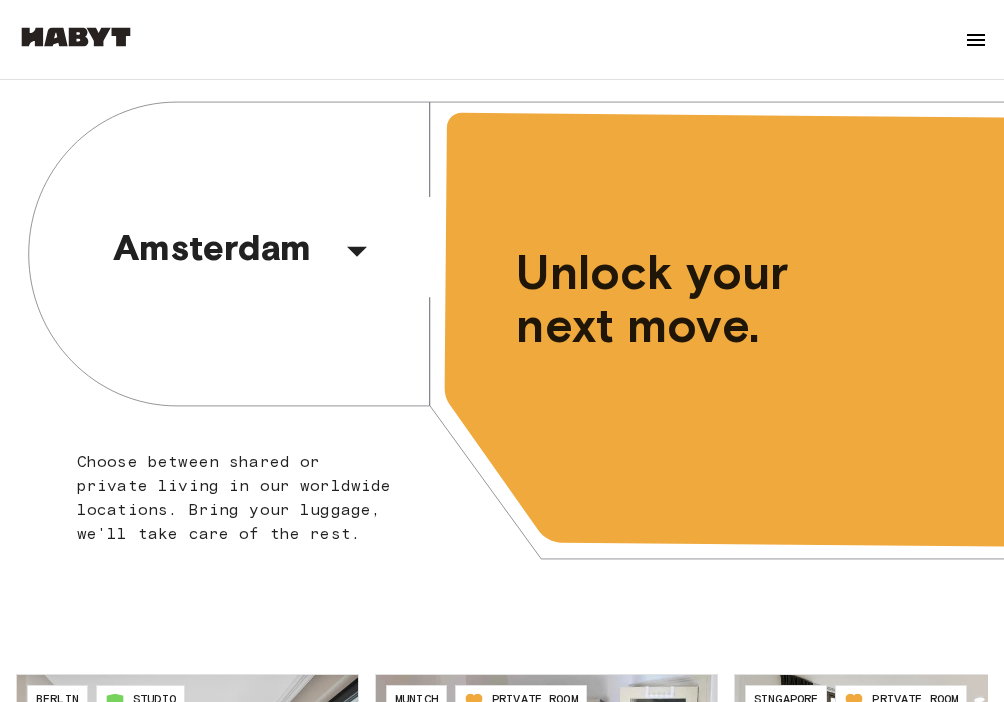 click at bounding box center (976, 40) 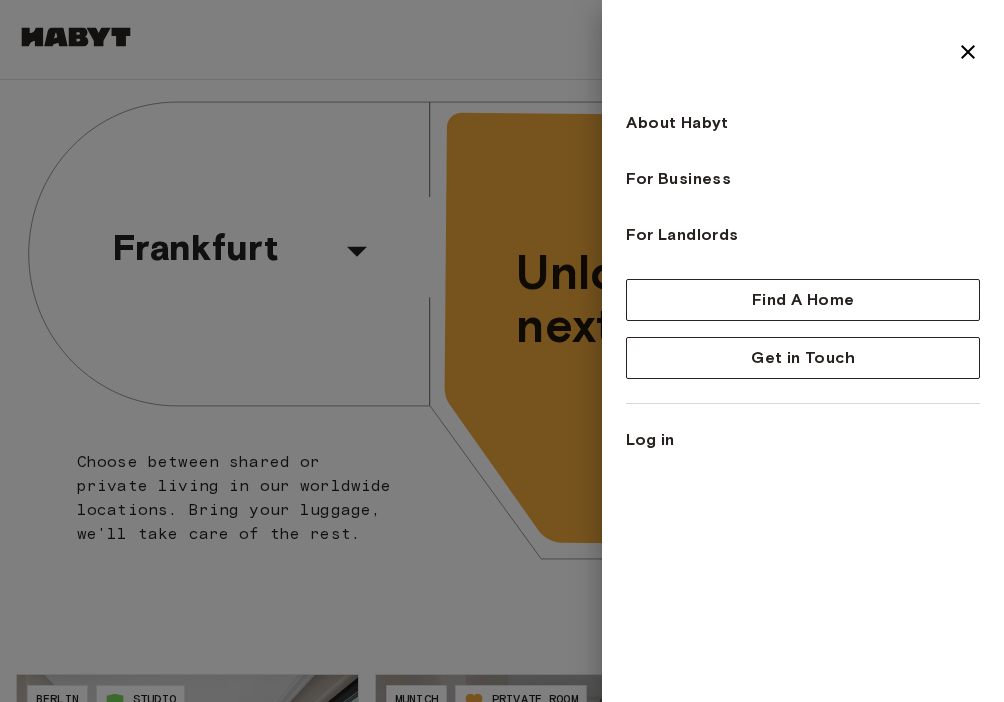 click at bounding box center [968, 52] 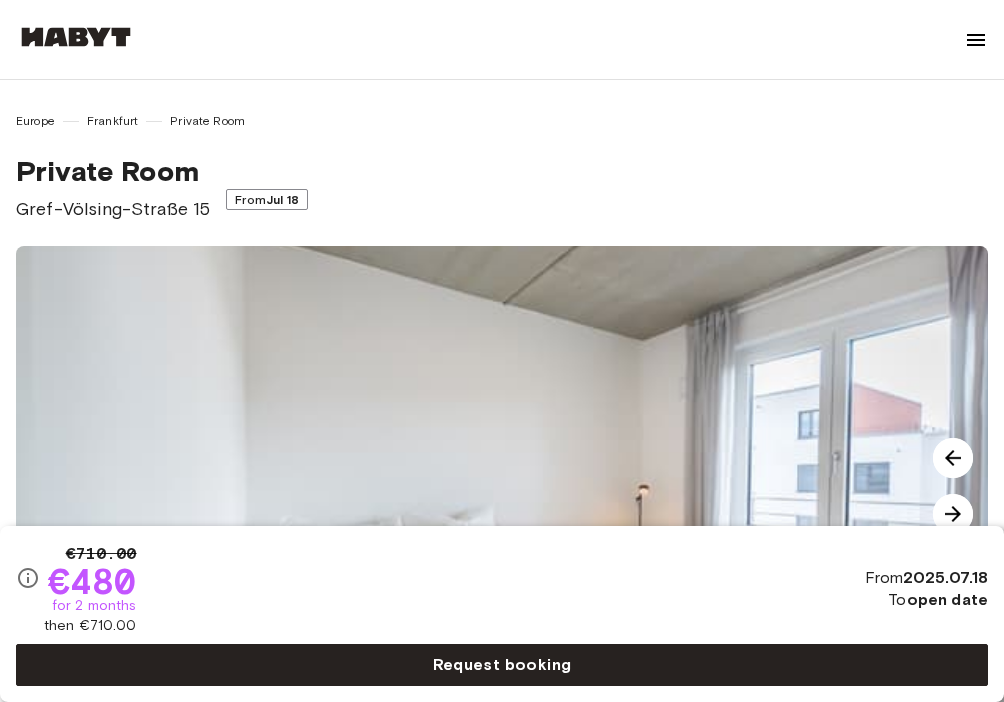 scroll, scrollTop: 132, scrollLeft: 0, axis: vertical 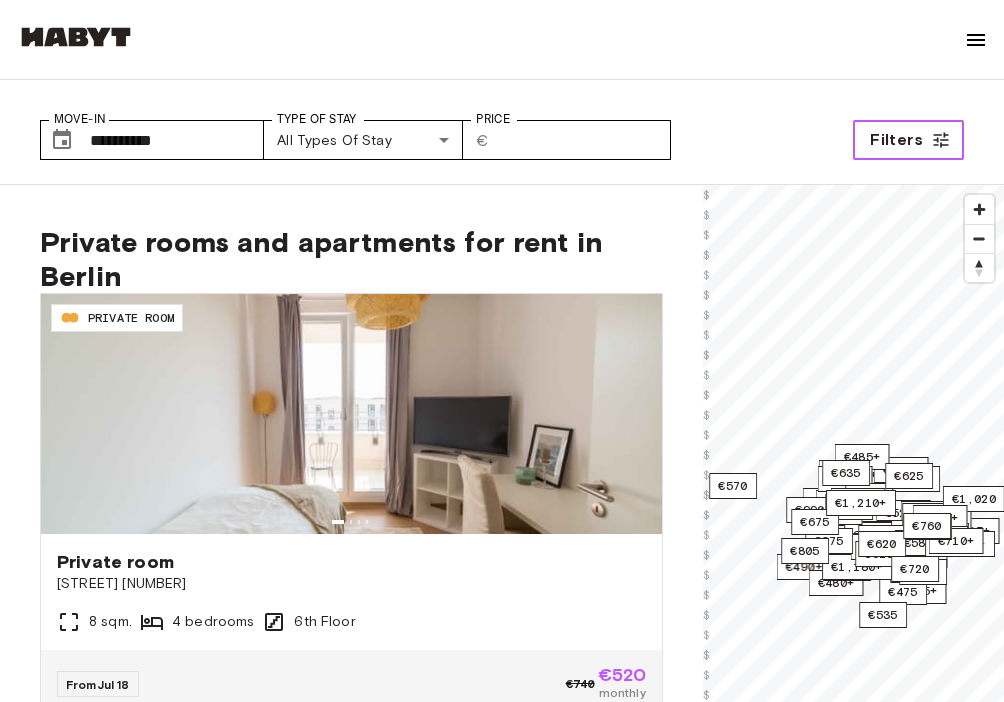 click 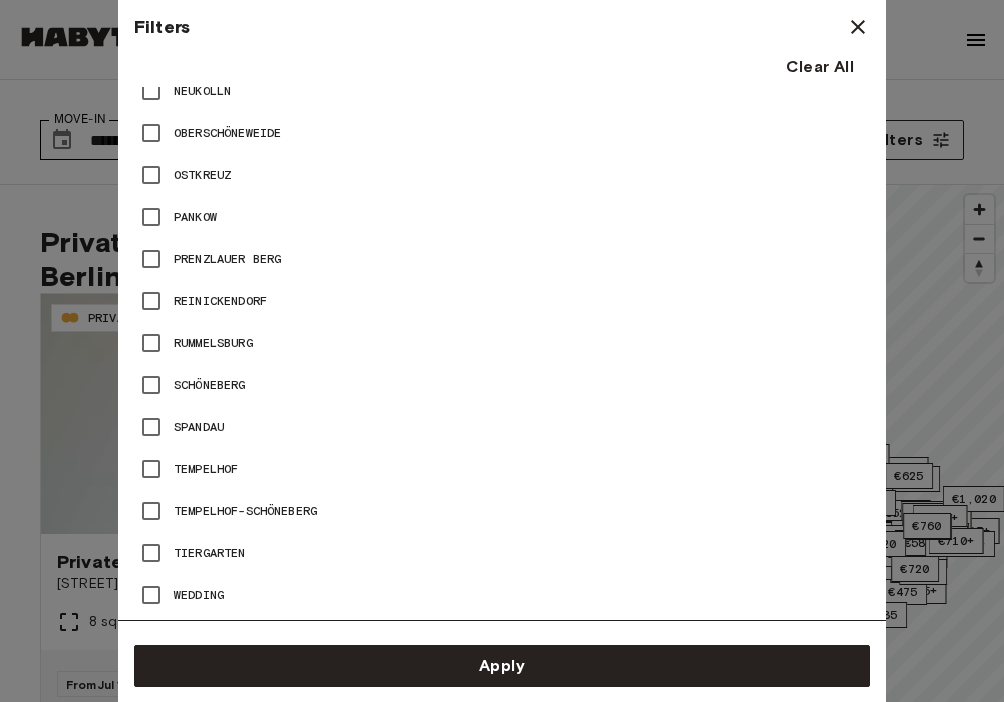 scroll, scrollTop: 1388, scrollLeft: 0, axis: vertical 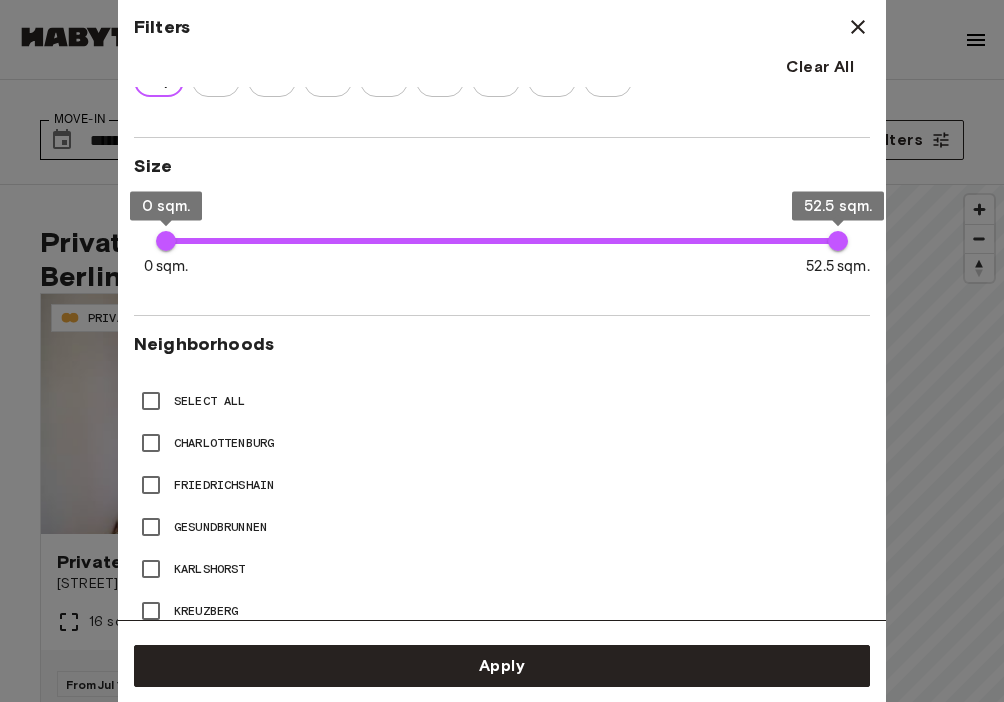type on "**" 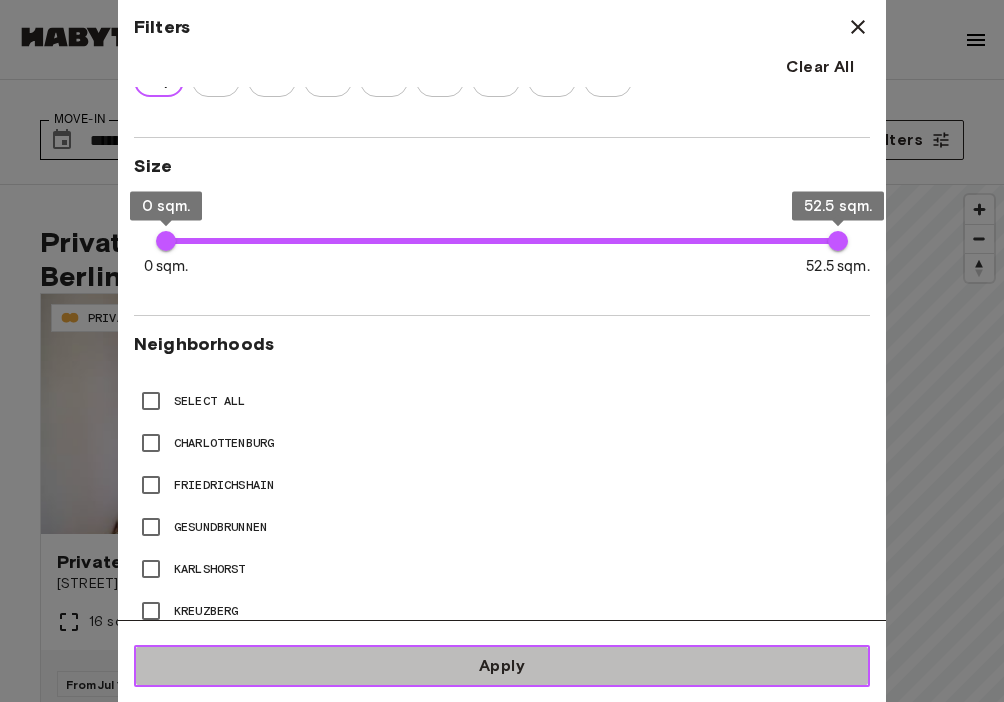 click on "Apply" at bounding box center (502, 666) 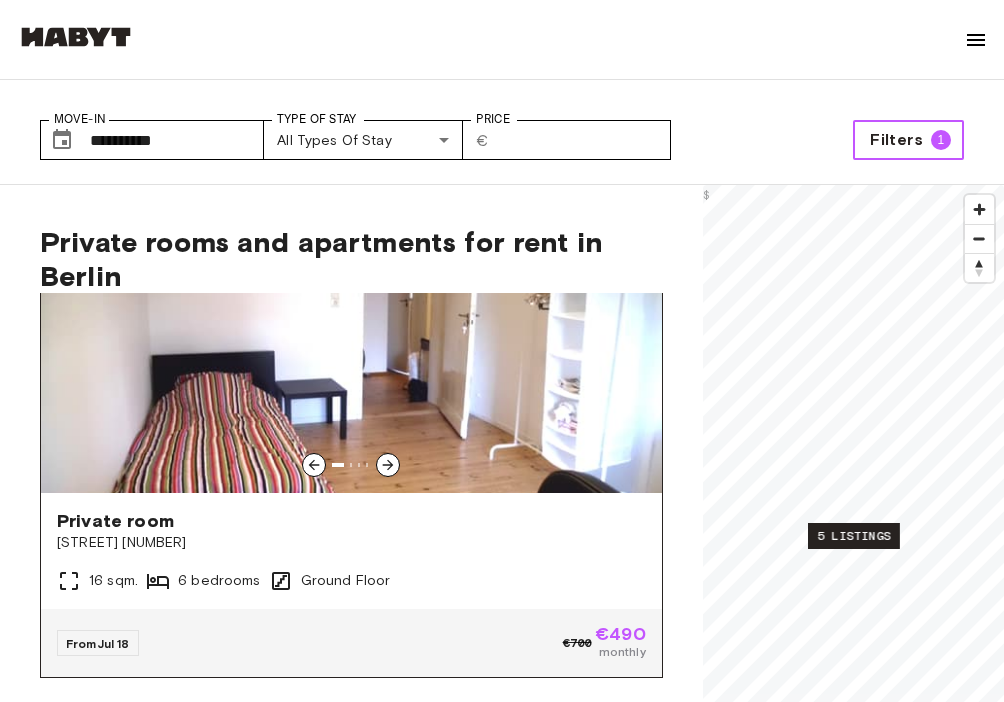 scroll, scrollTop: 45, scrollLeft: 0, axis: vertical 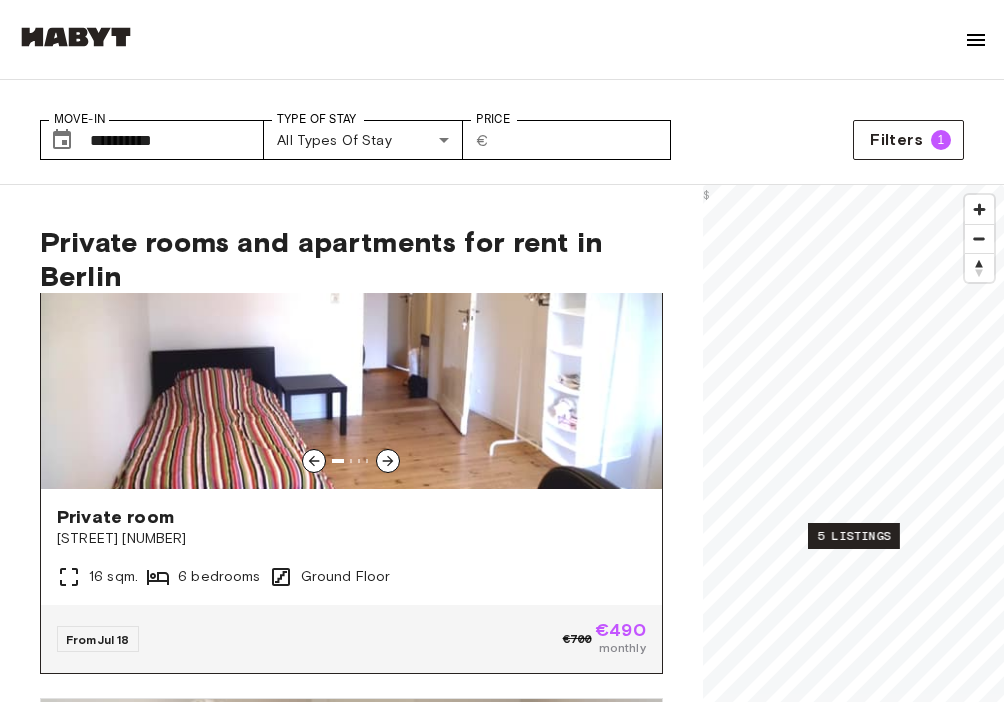 click 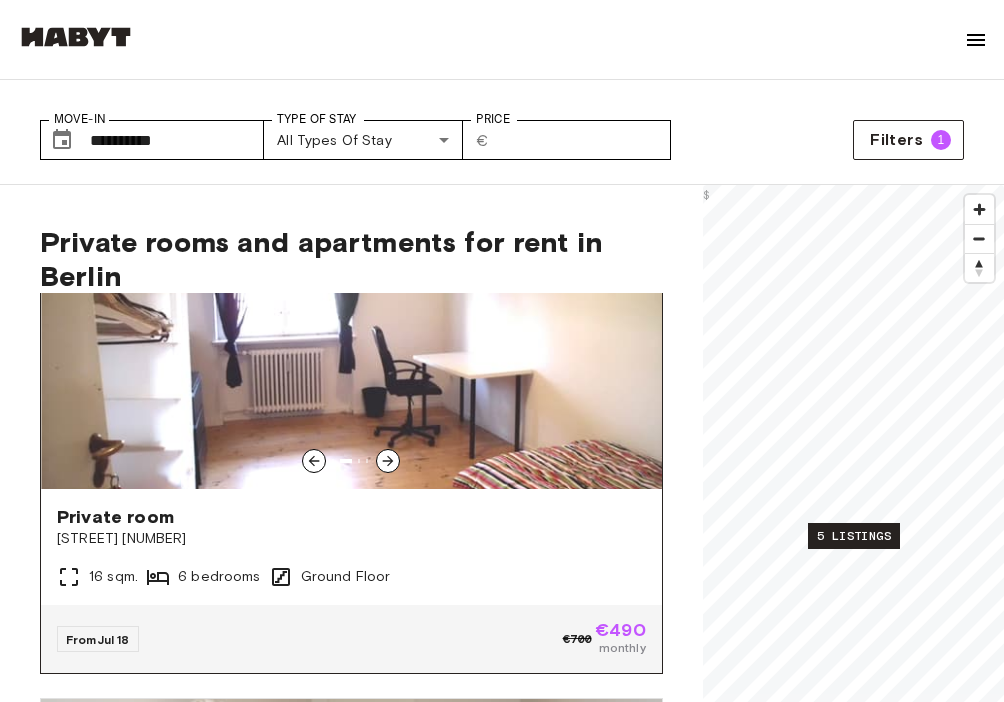click 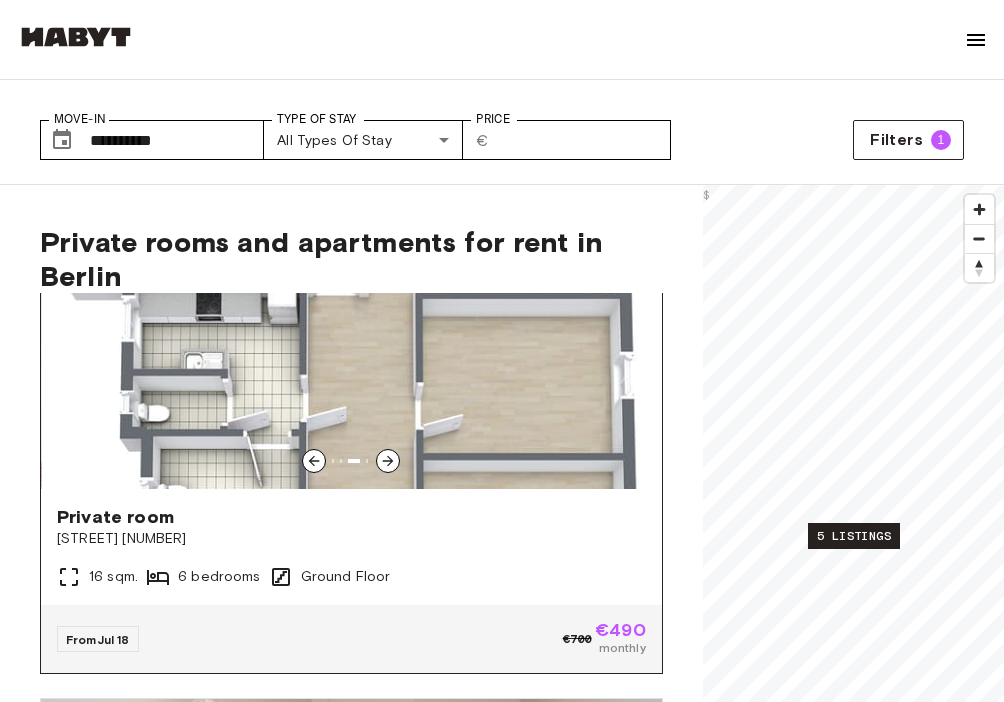 click 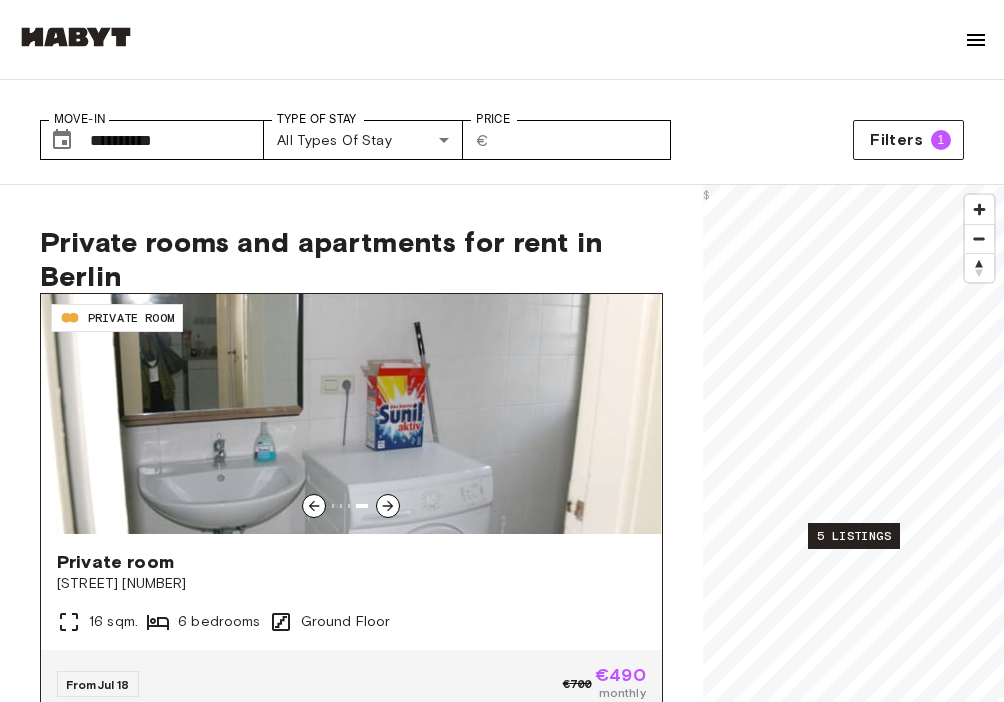 scroll, scrollTop: 0, scrollLeft: 0, axis: both 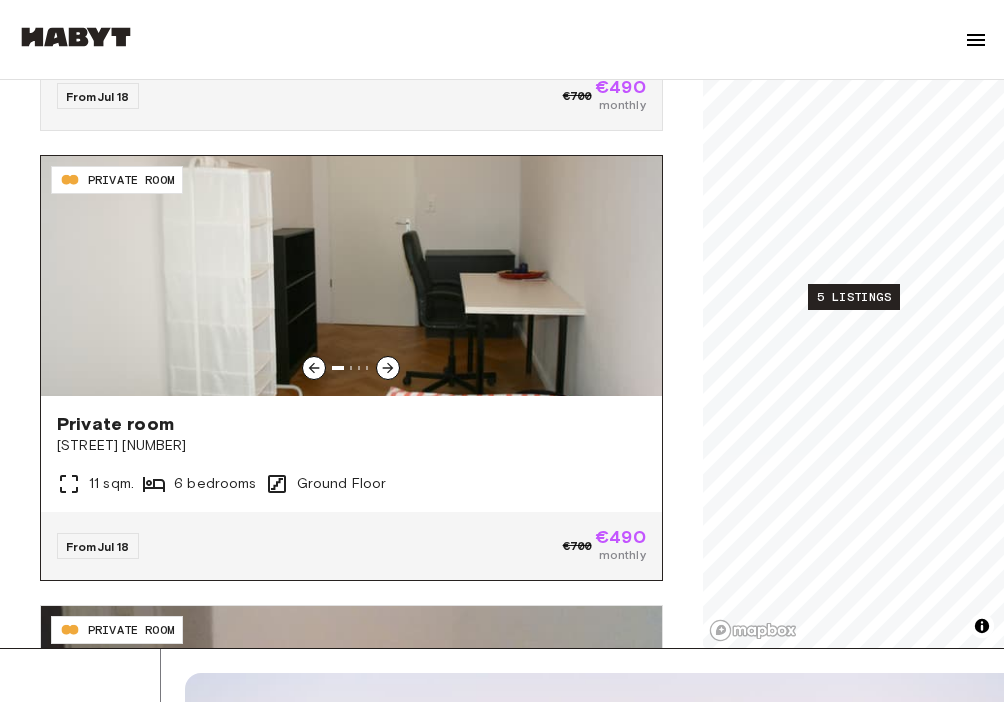 click 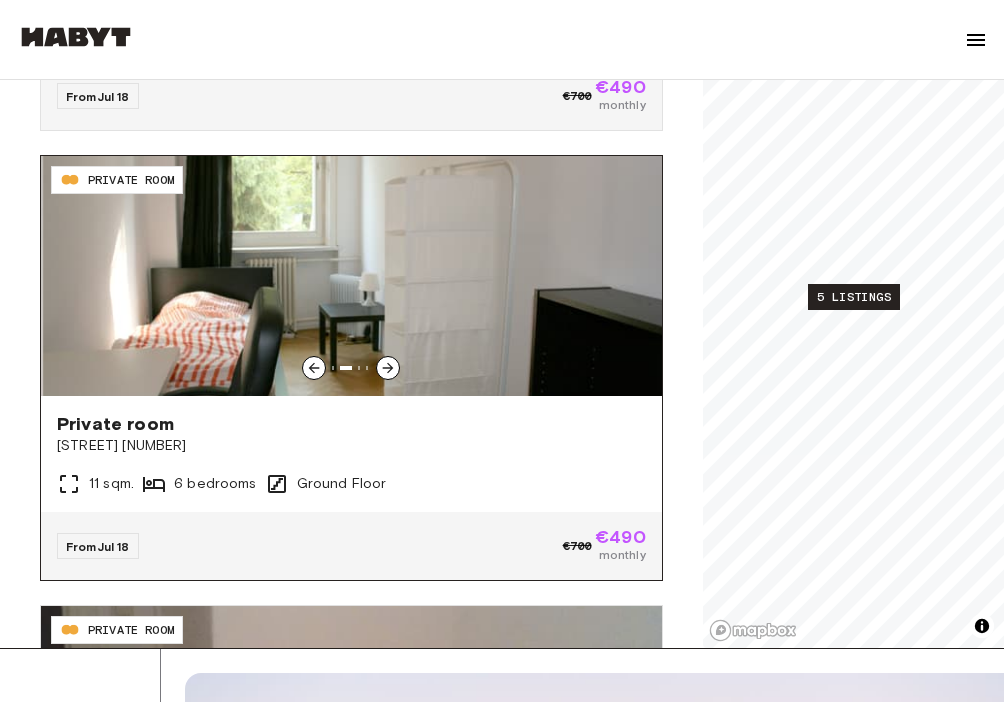 click 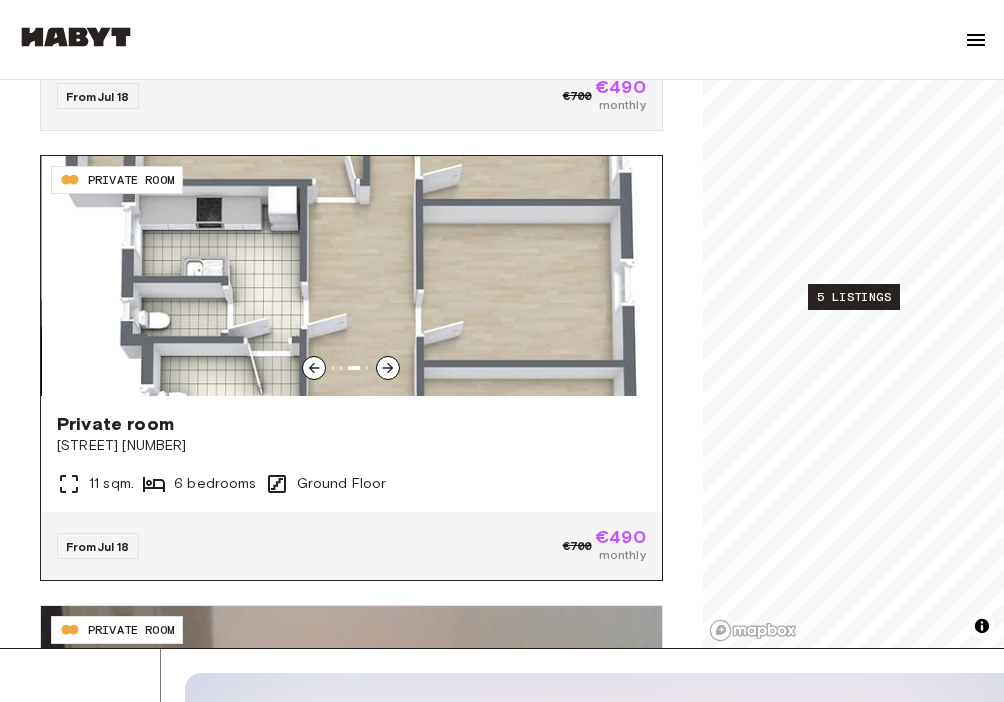 click 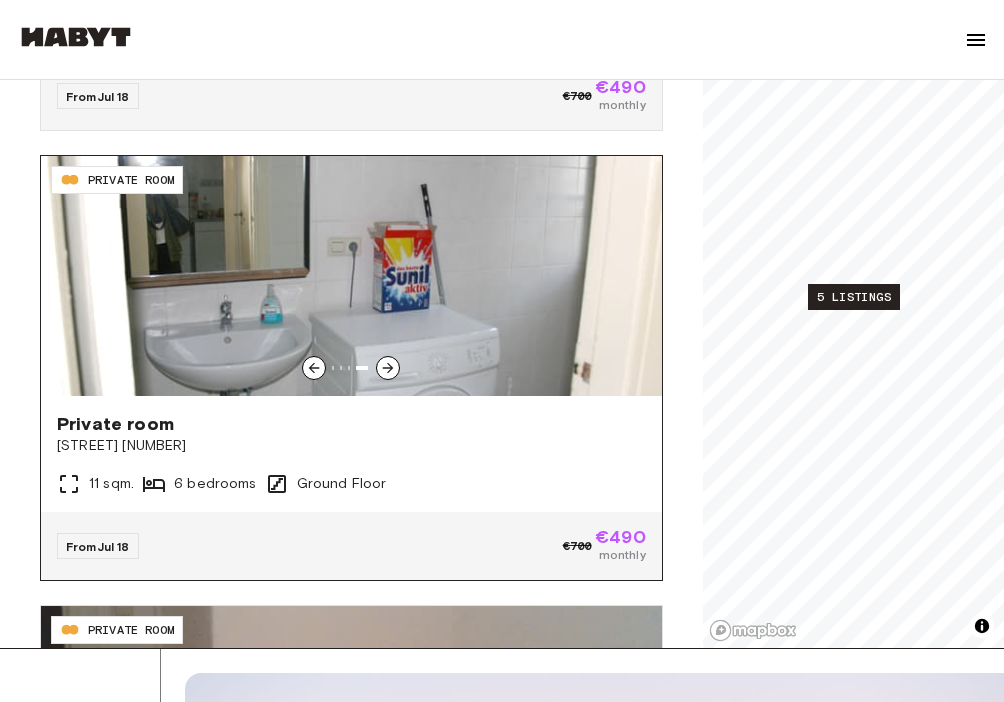 click 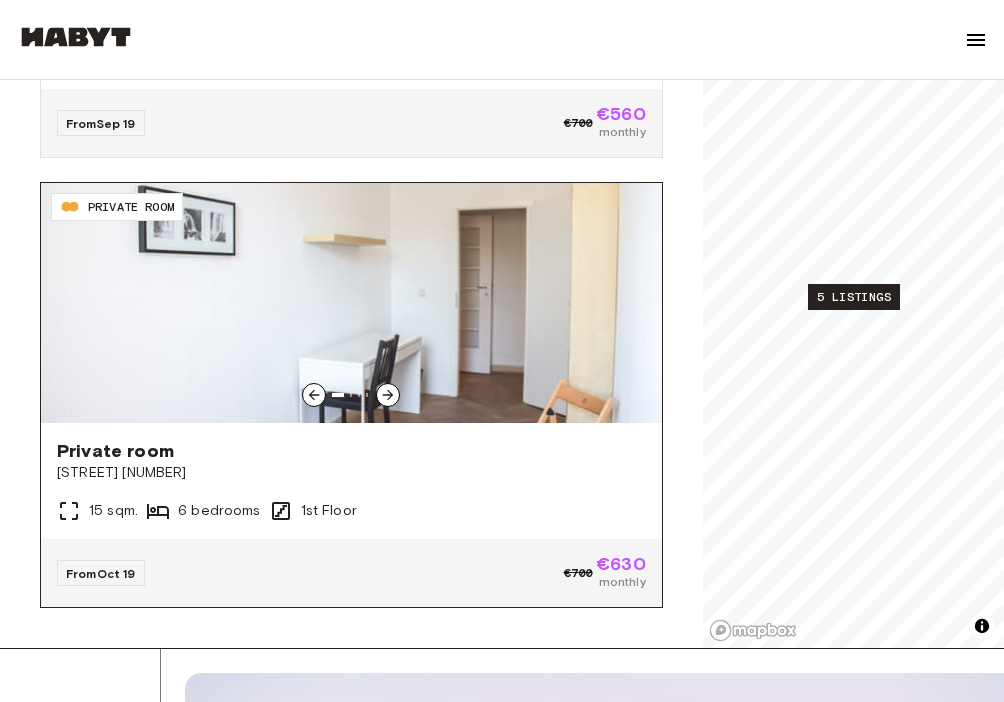 scroll, scrollTop: 1564, scrollLeft: 0, axis: vertical 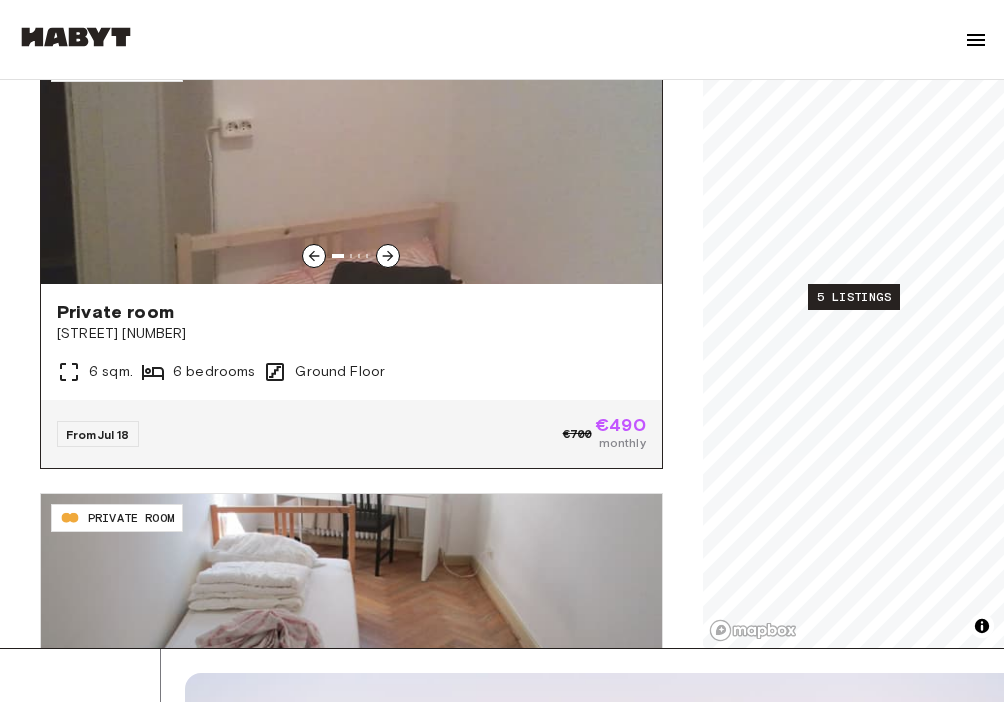 click at bounding box center (351, 164) 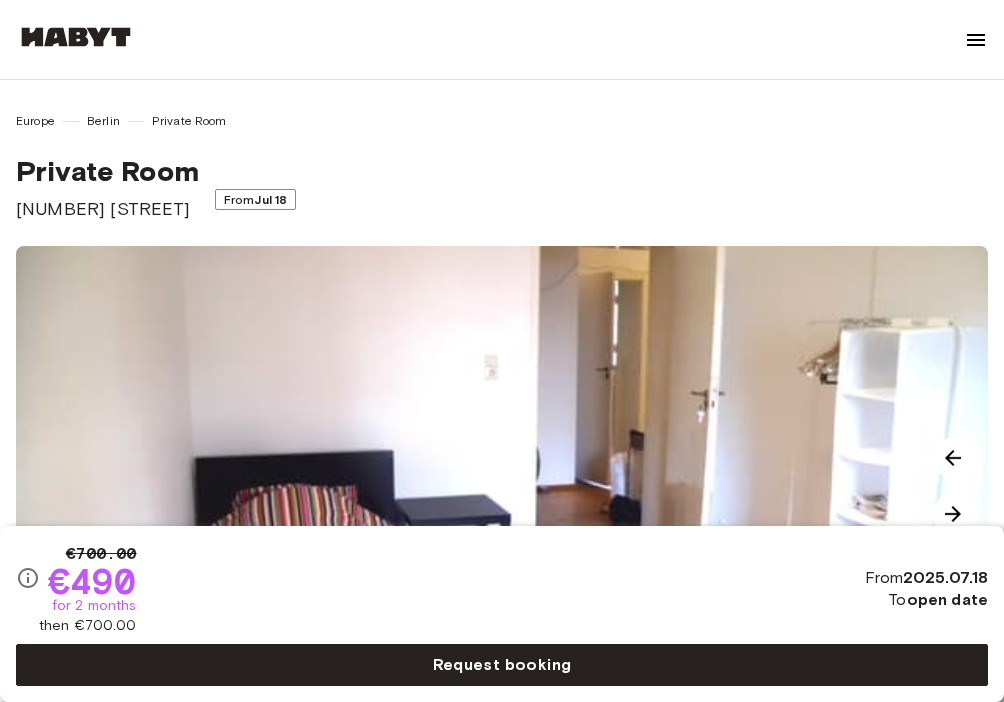 scroll, scrollTop: 54, scrollLeft: 0, axis: vertical 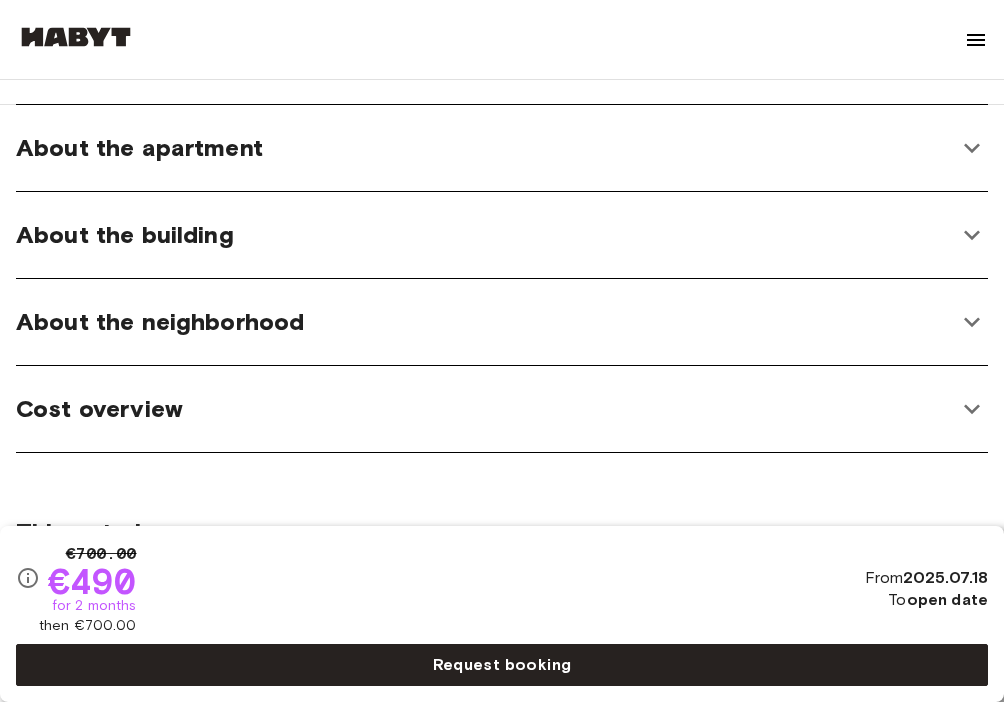 click on "About the building" at bounding box center (486, 235) 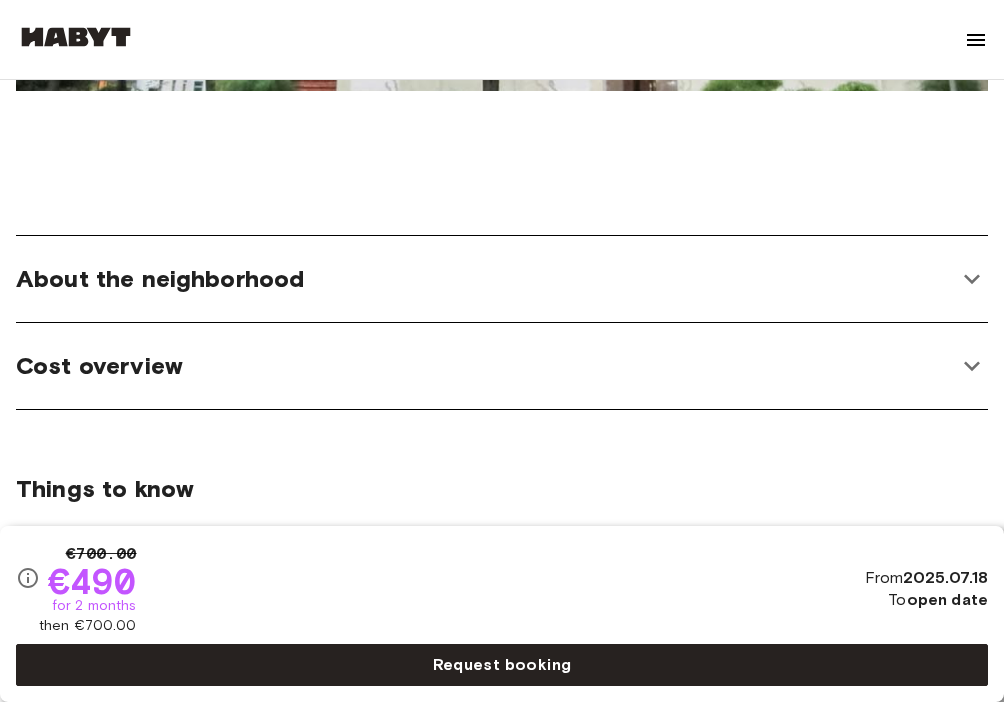 scroll, scrollTop: 1575, scrollLeft: 0, axis: vertical 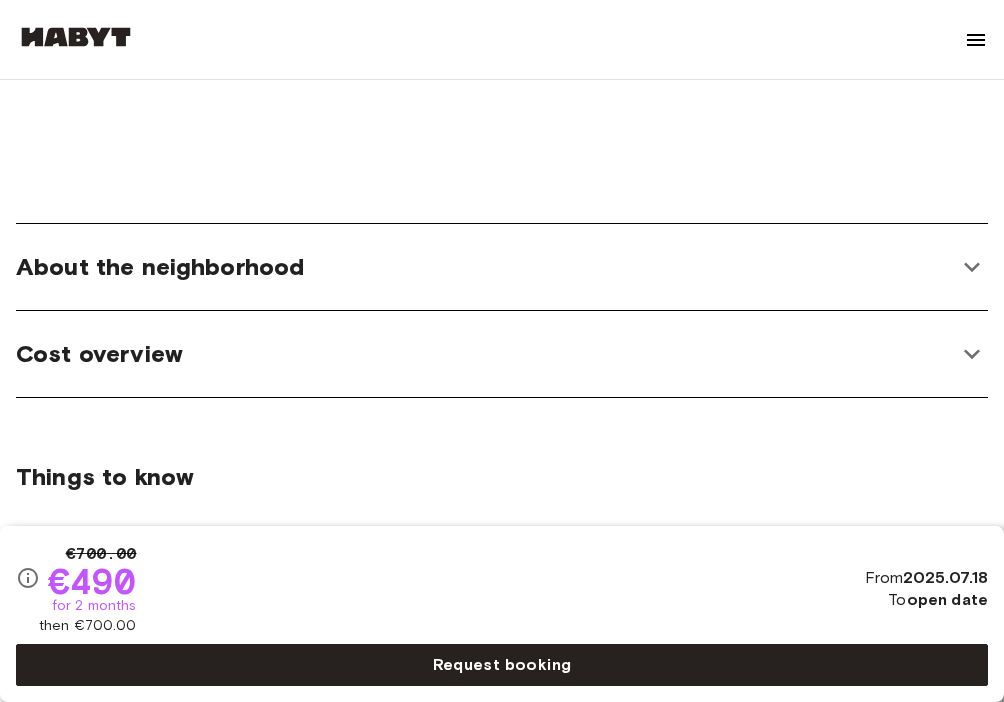 click on "About the neighborhood" at bounding box center [486, 267] 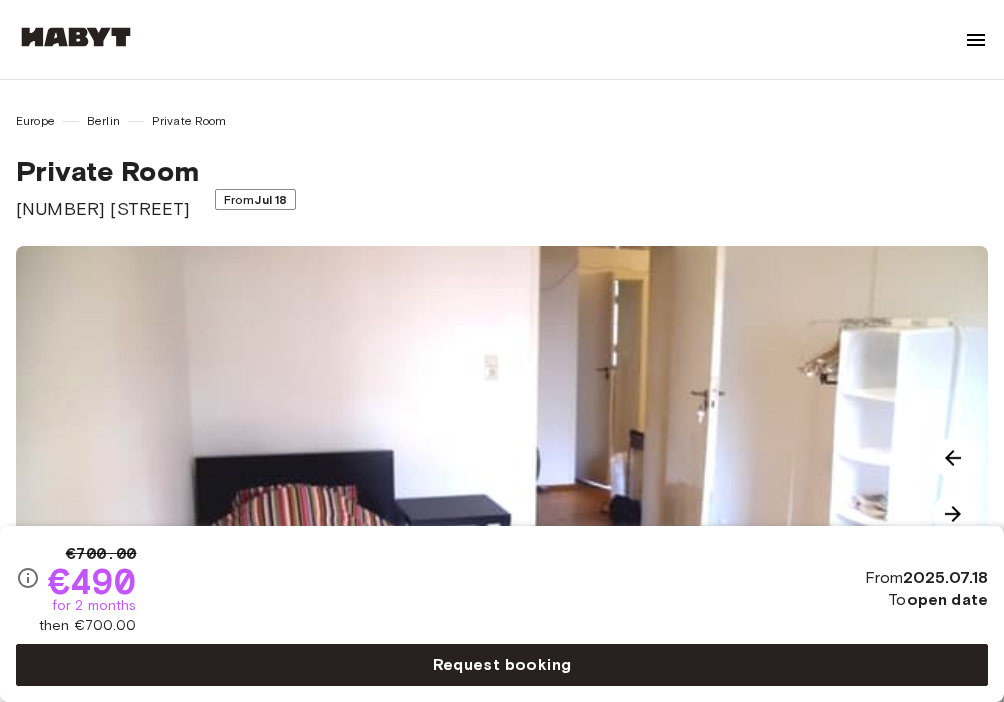 scroll, scrollTop: 127, scrollLeft: 0, axis: vertical 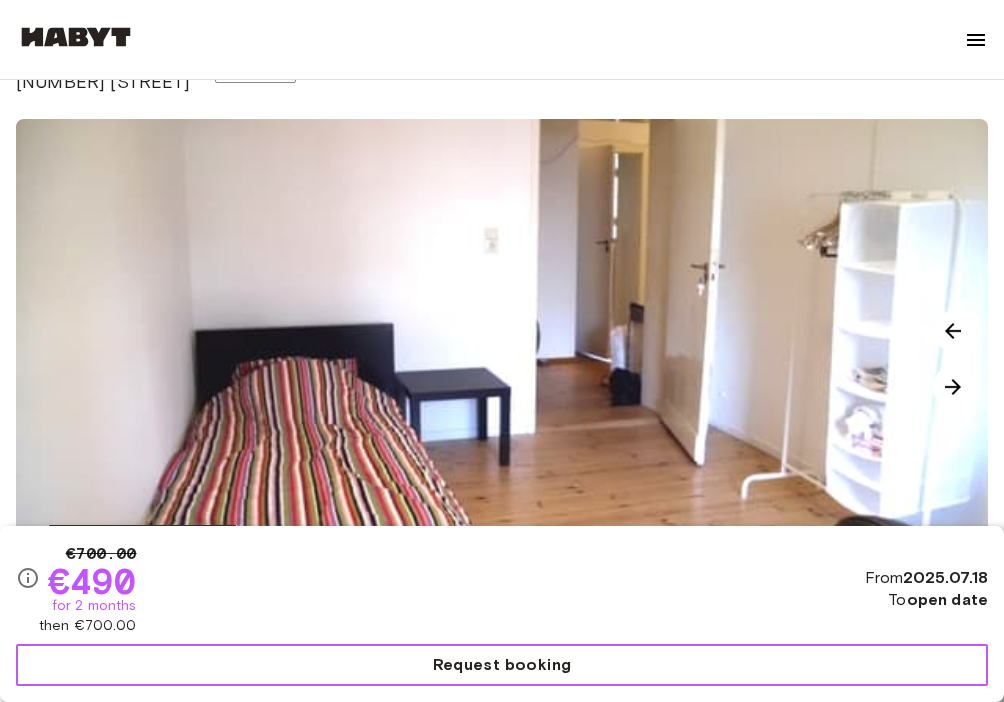 click on "Request booking" at bounding box center [502, 665] 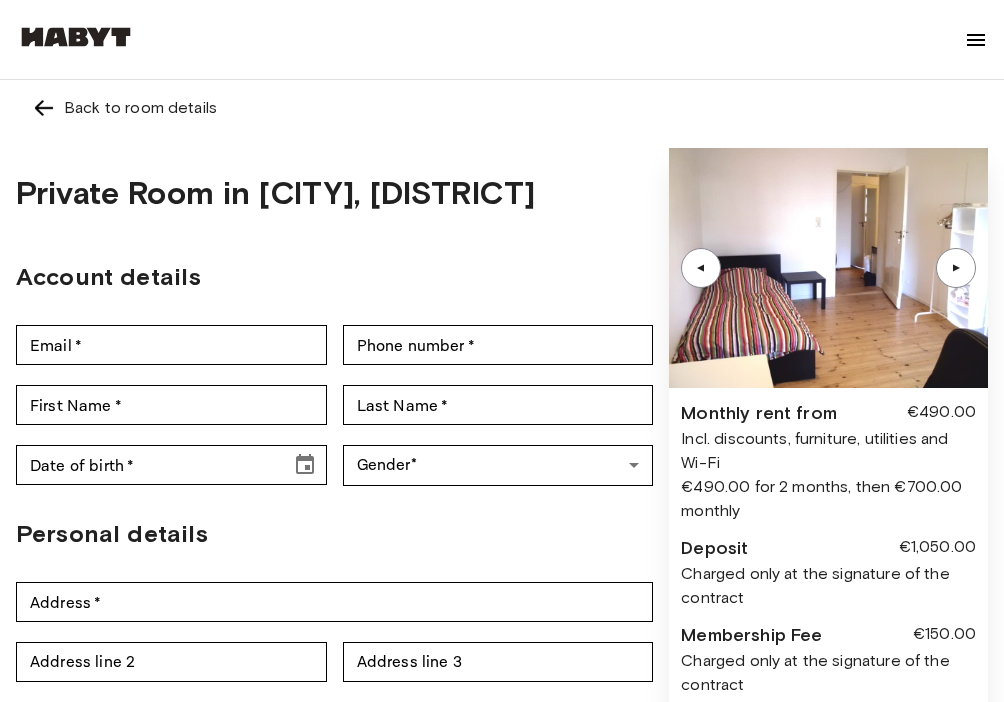 scroll, scrollTop: 0, scrollLeft: 0, axis: both 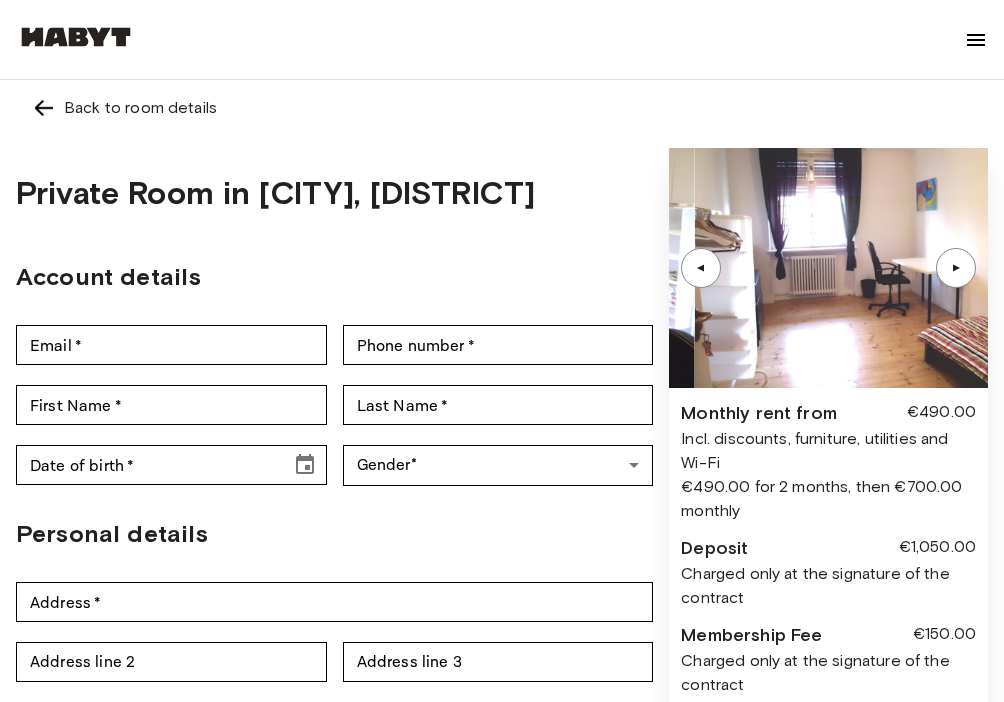 click on "▲" at bounding box center (956, 268) 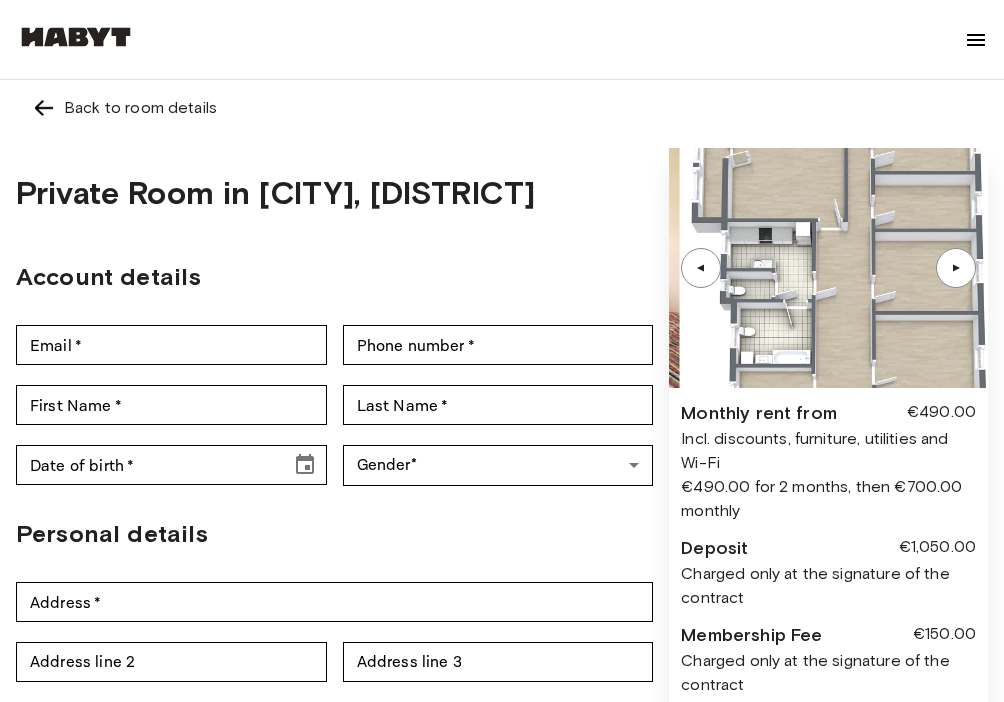click on "▲" at bounding box center [956, 268] 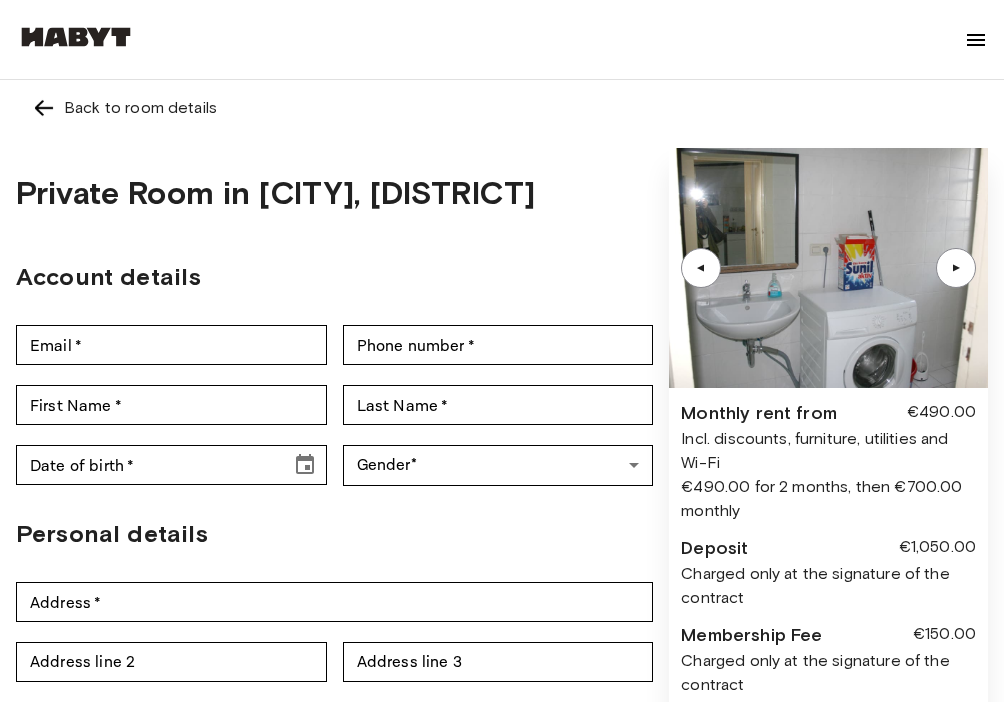 click on "▲" at bounding box center [701, 268] 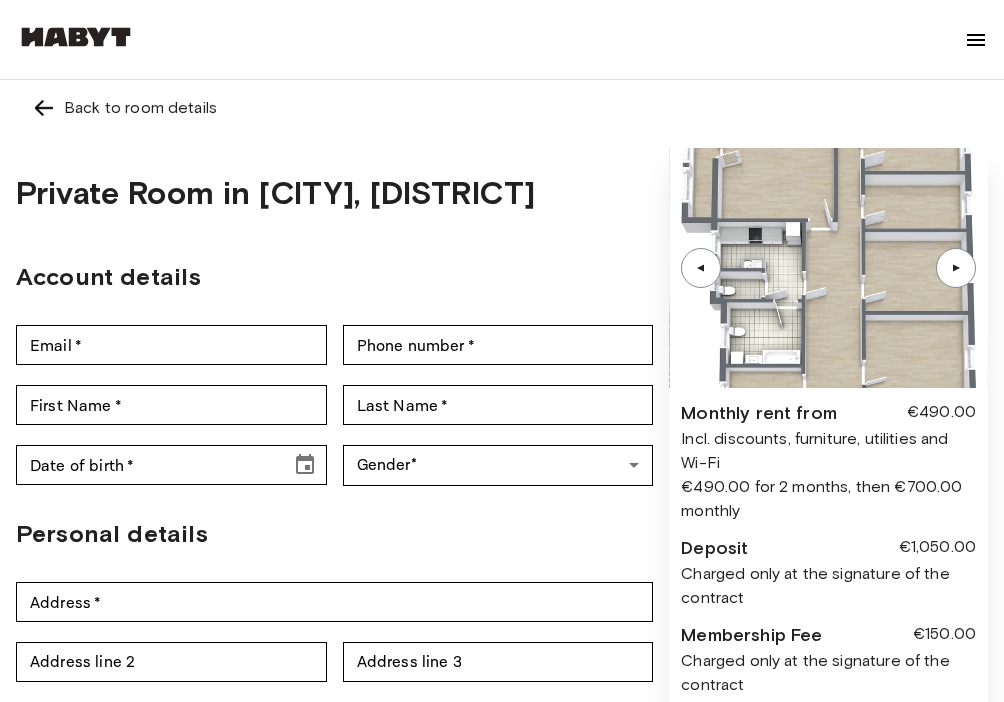 scroll, scrollTop: 0, scrollLeft: 0, axis: both 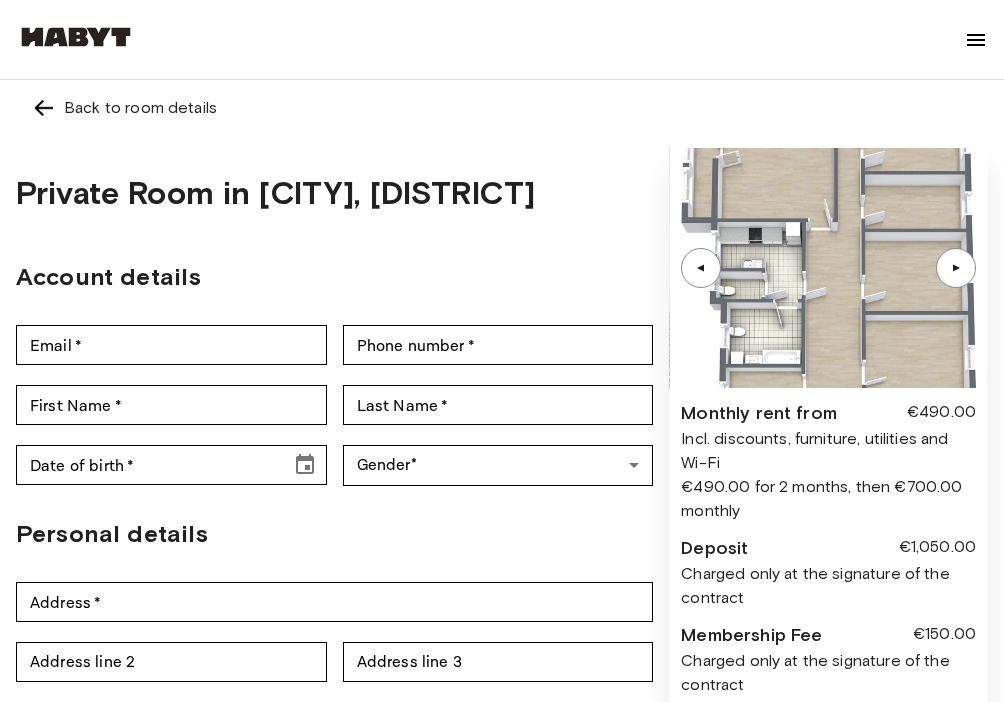 click at bounding box center (976, 40) 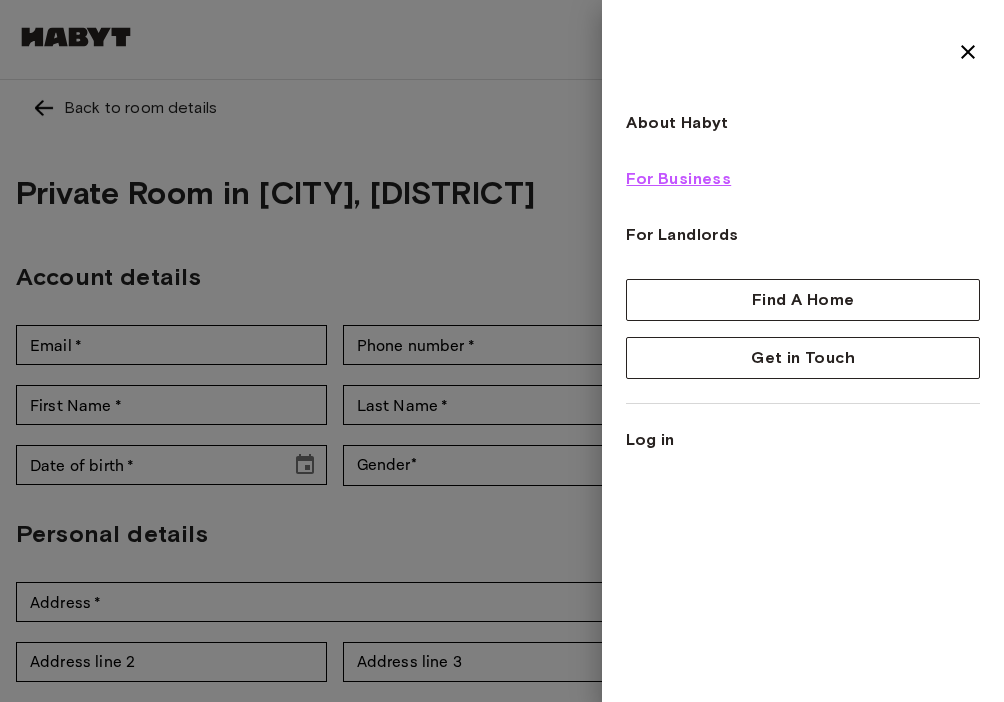 click on "For Business" at bounding box center (678, 179) 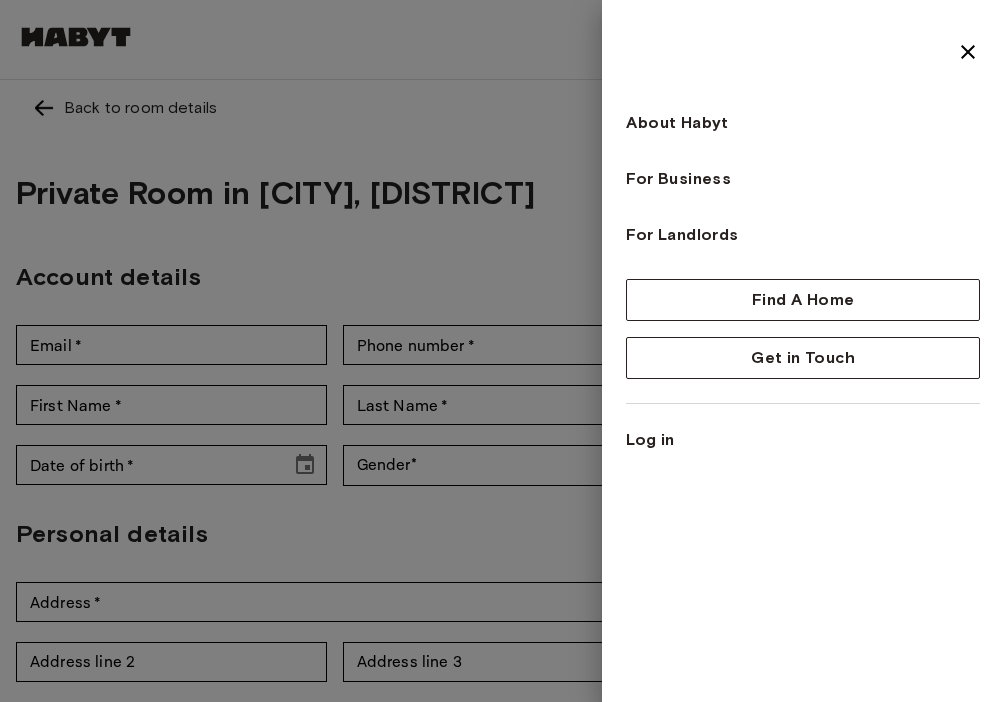 click at bounding box center [968, 52] 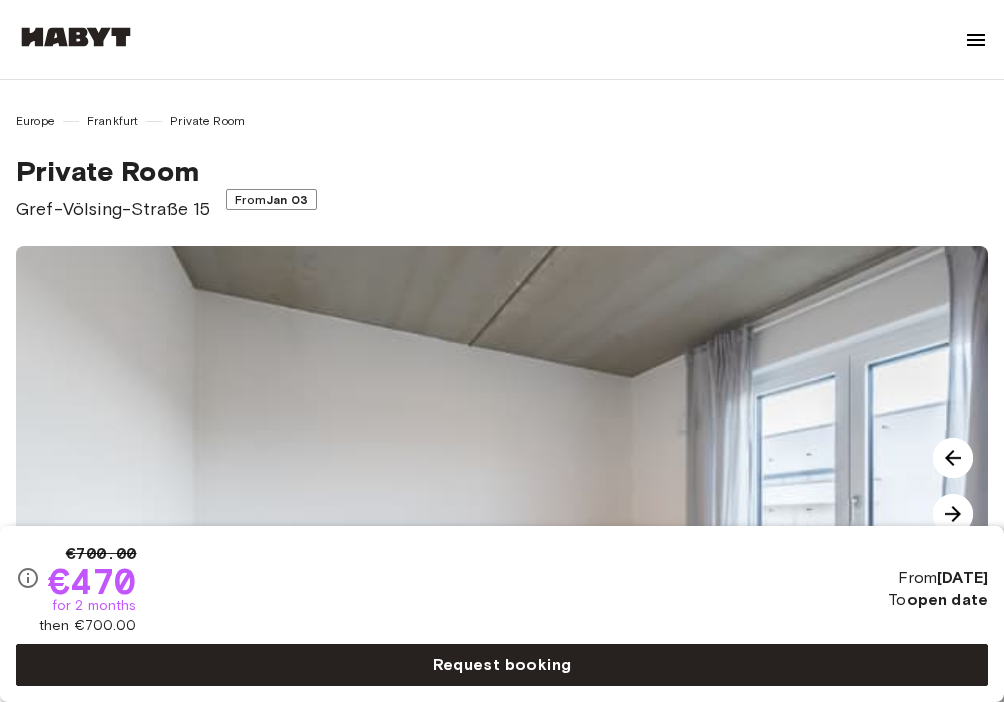 scroll, scrollTop: 380, scrollLeft: 0, axis: vertical 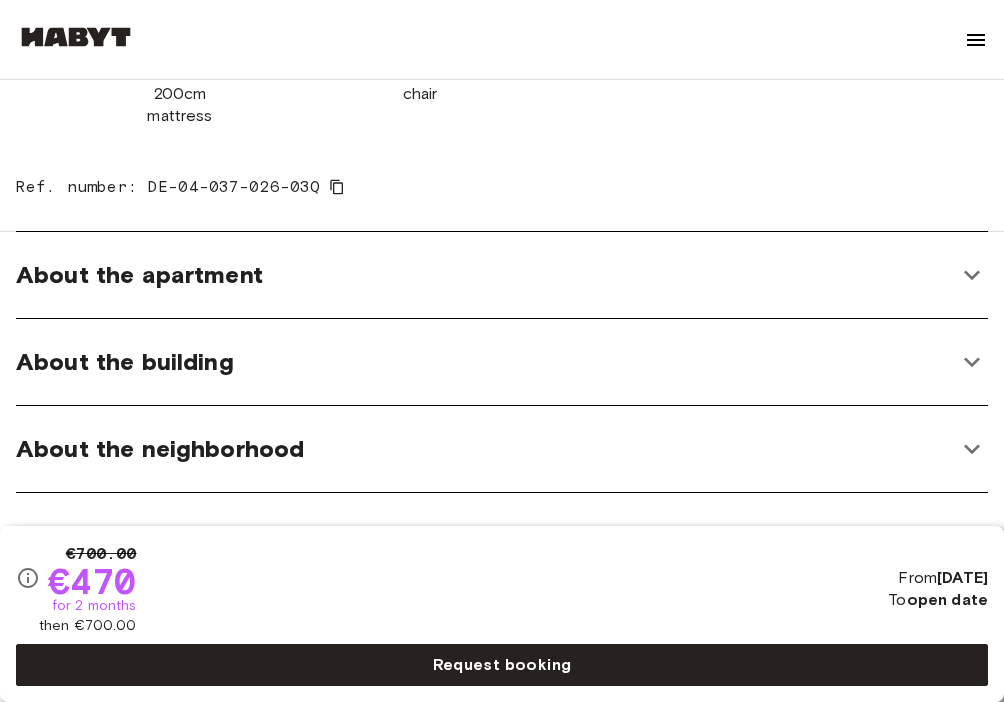 click on "About the apartment" at bounding box center [486, 275] 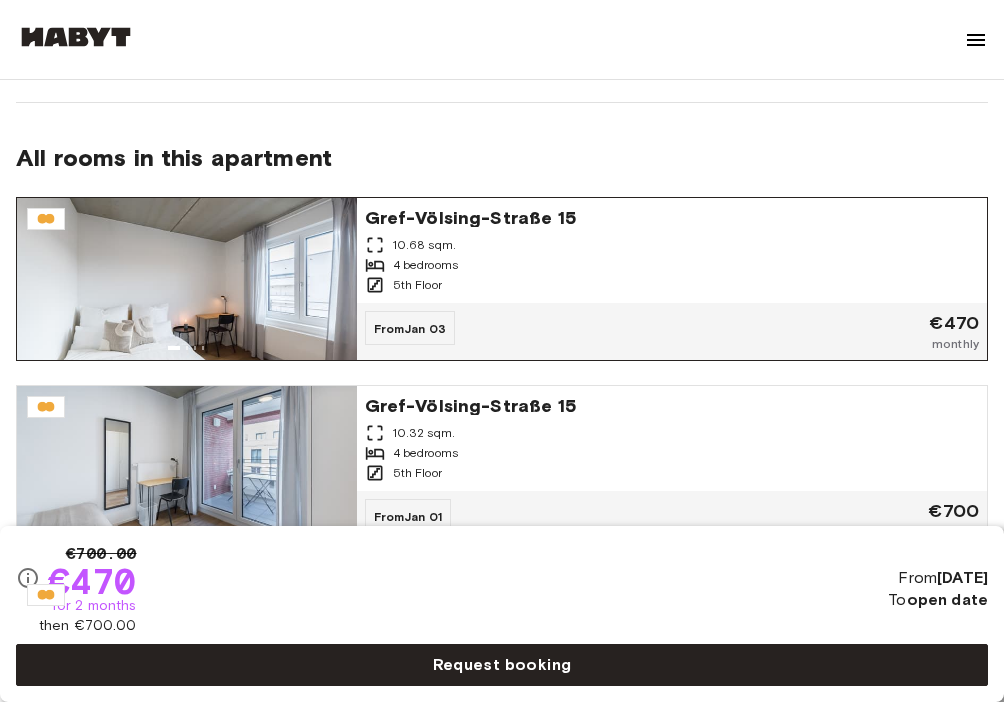 scroll, scrollTop: 1461, scrollLeft: 0, axis: vertical 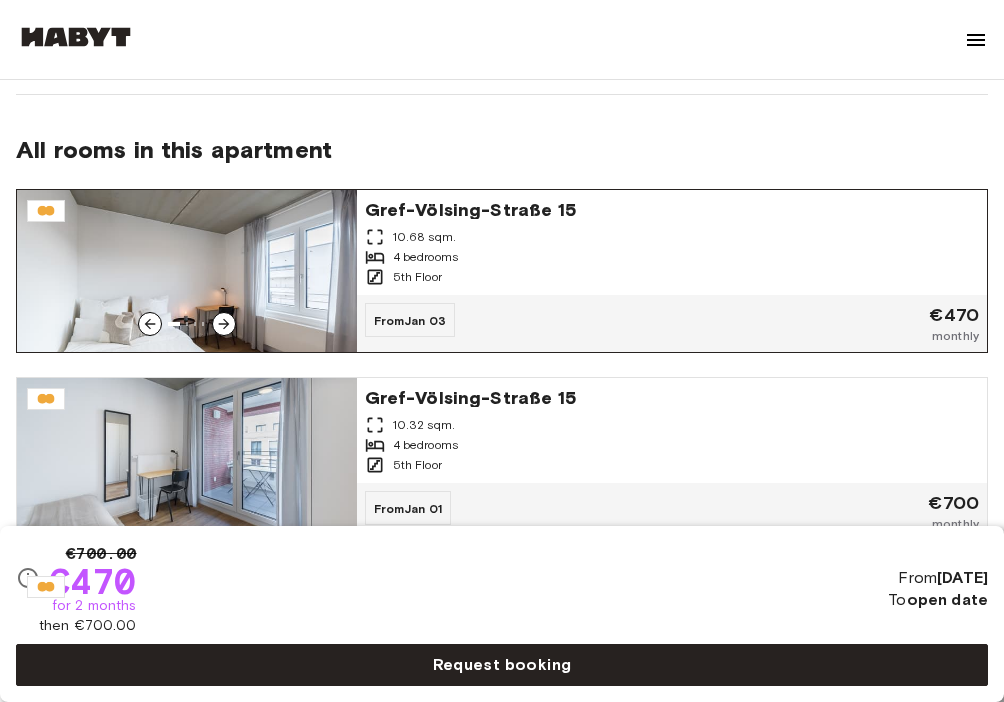 click 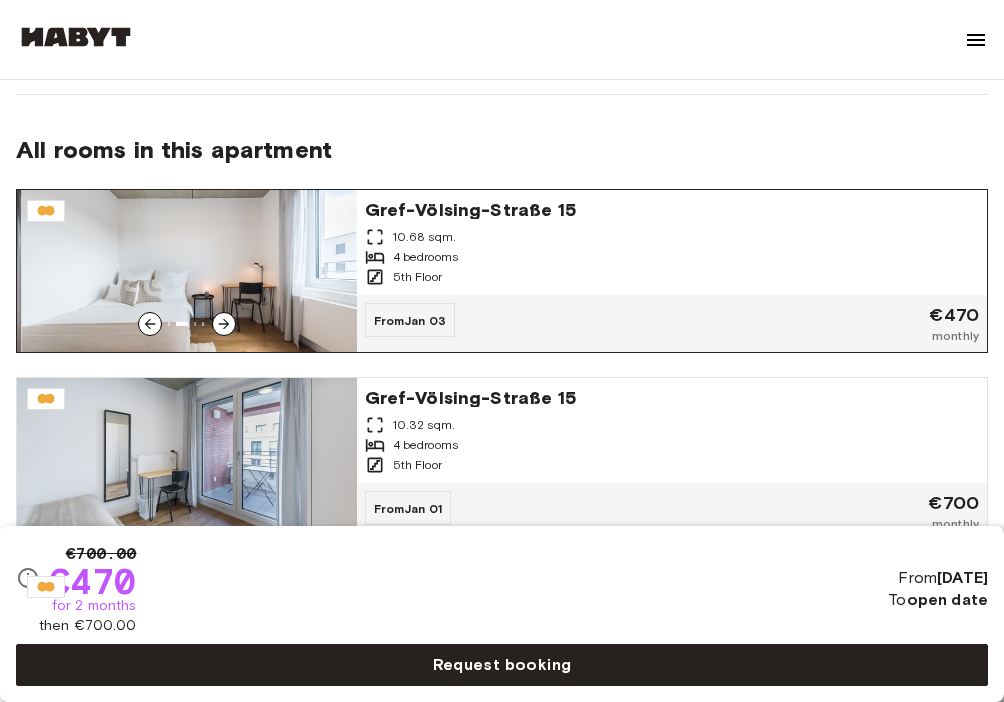 click 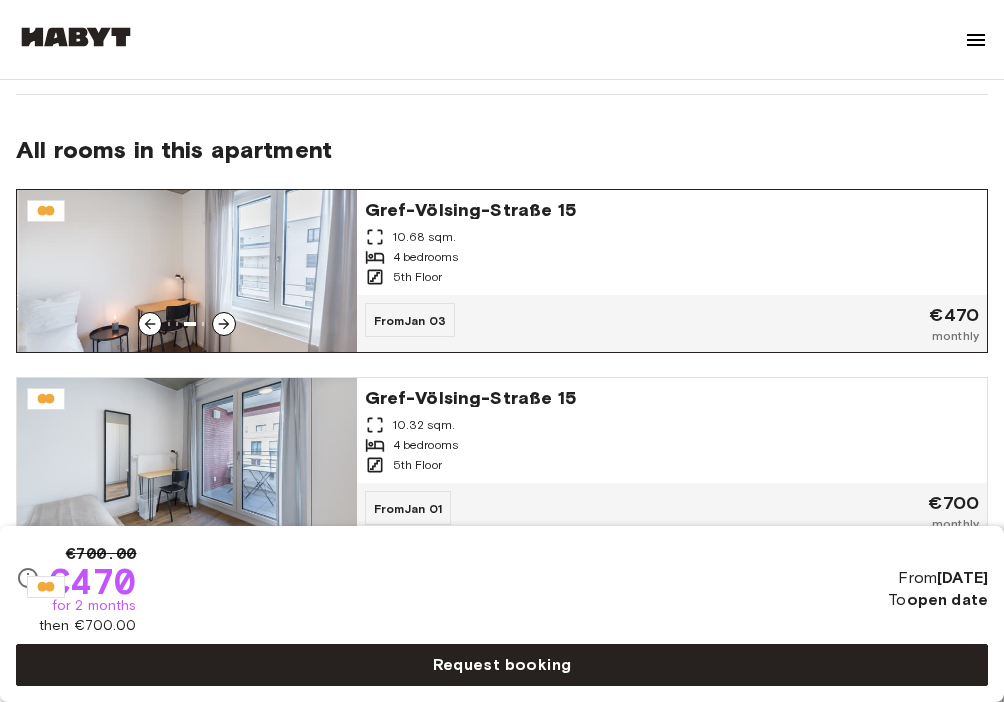 click 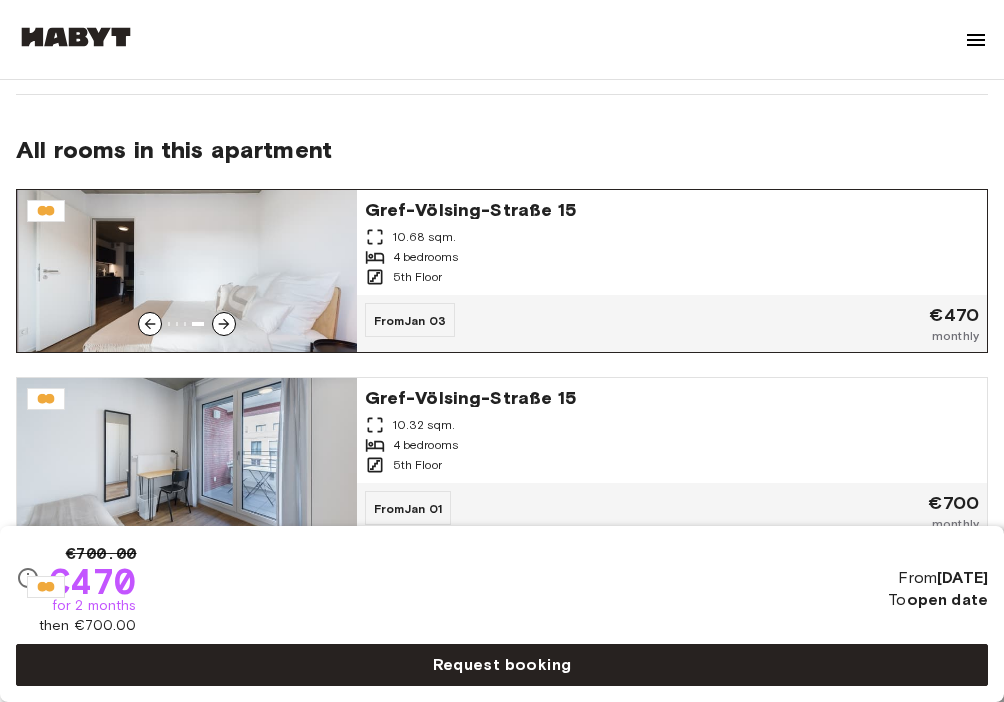 click 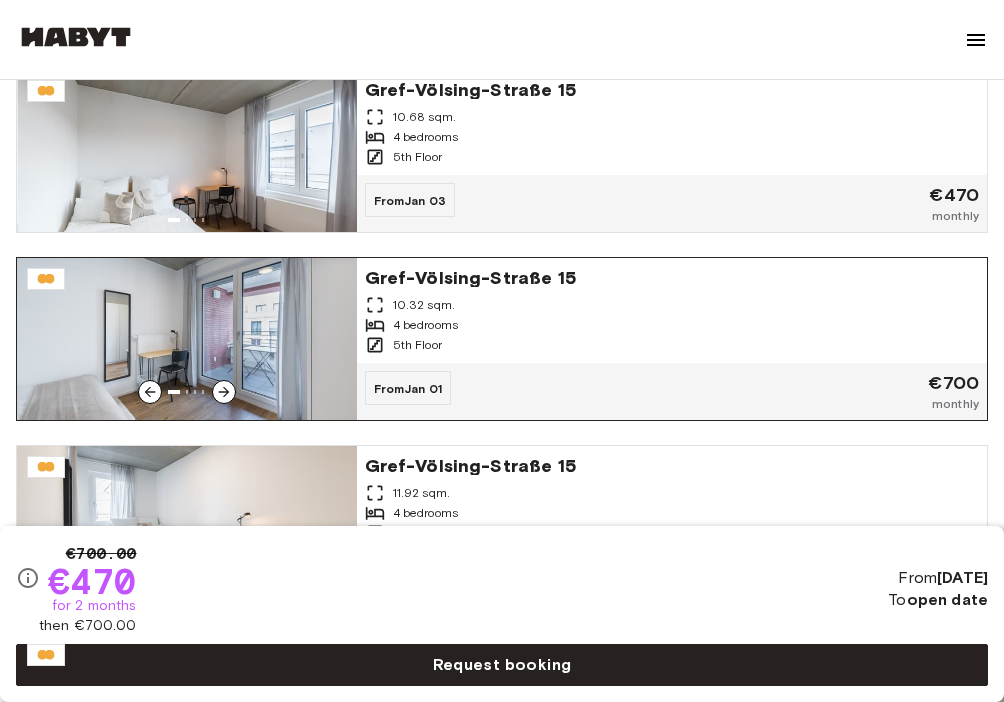 scroll, scrollTop: 1580, scrollLeft: 0, axis: vertical 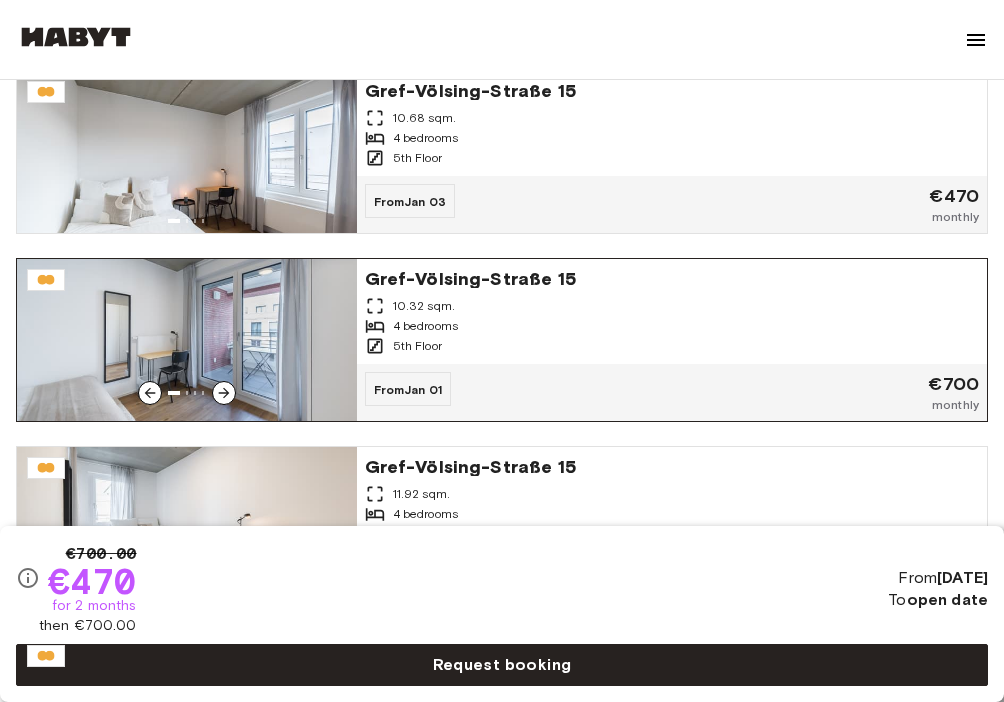 click 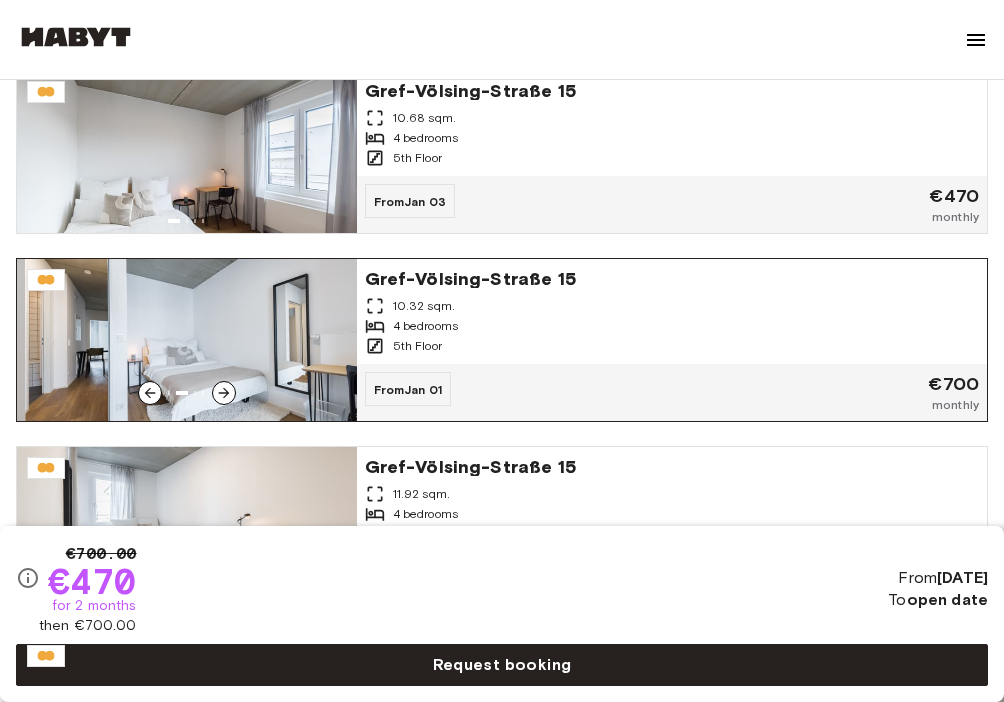 click 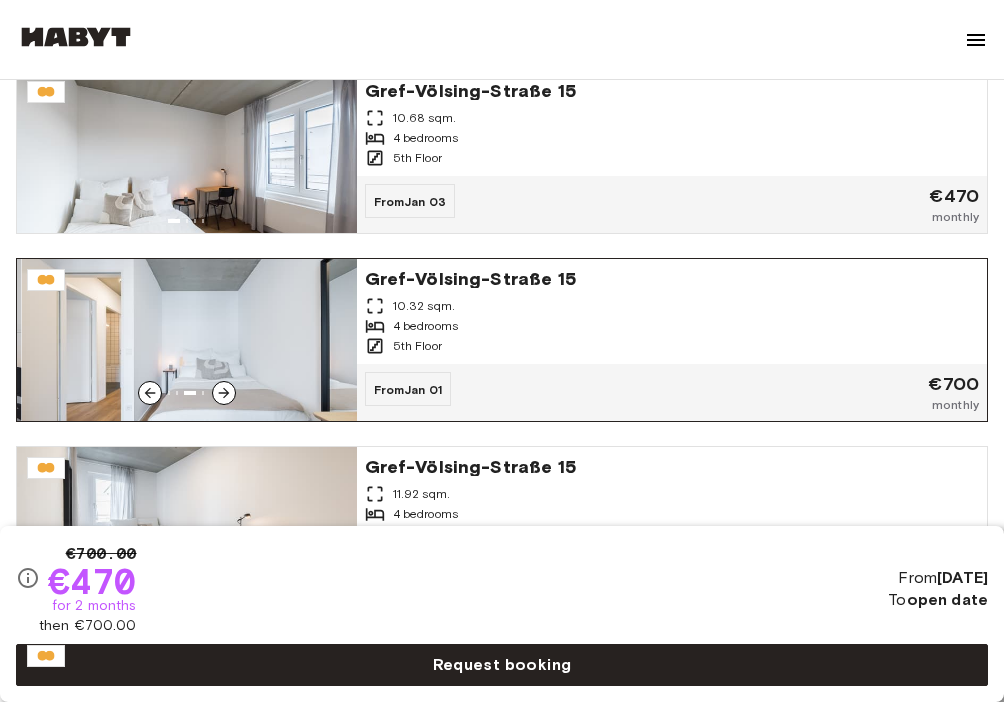 click 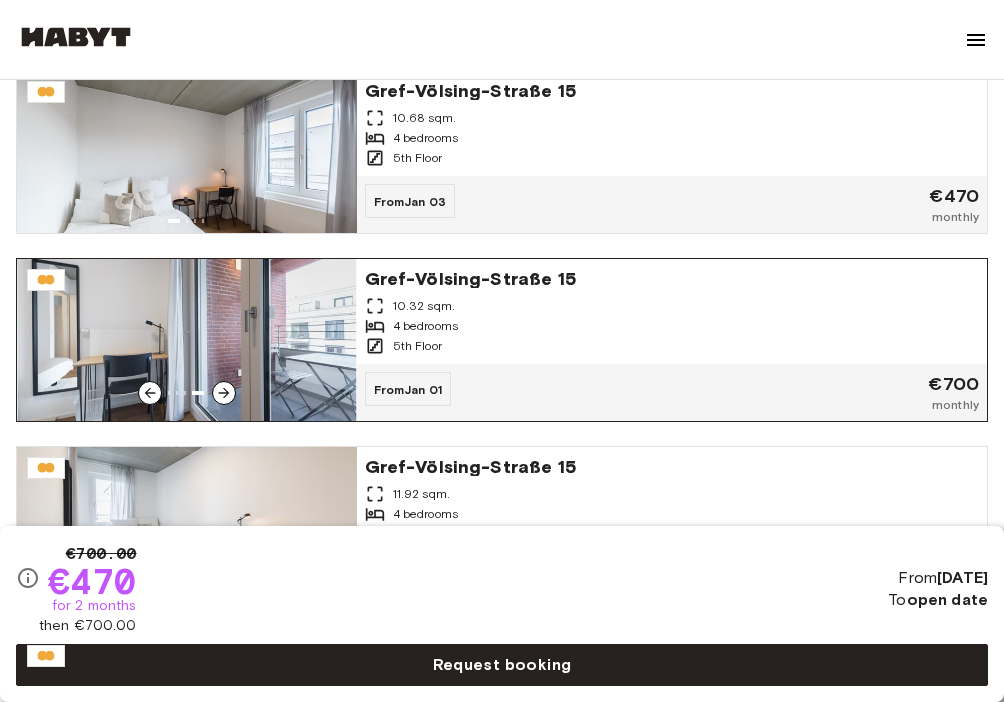click 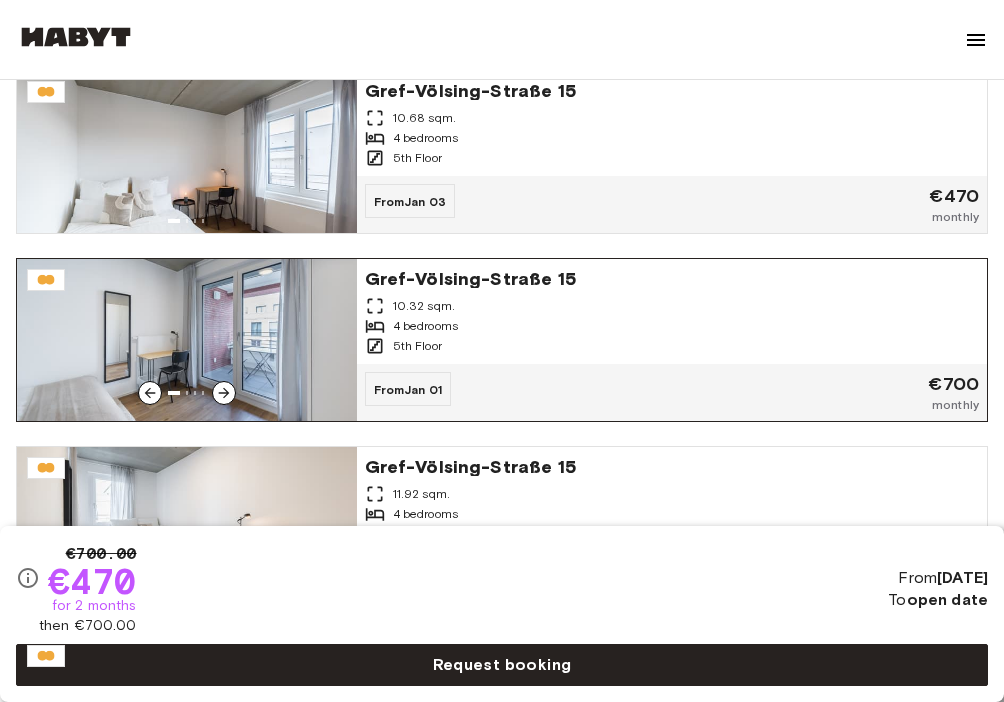 click 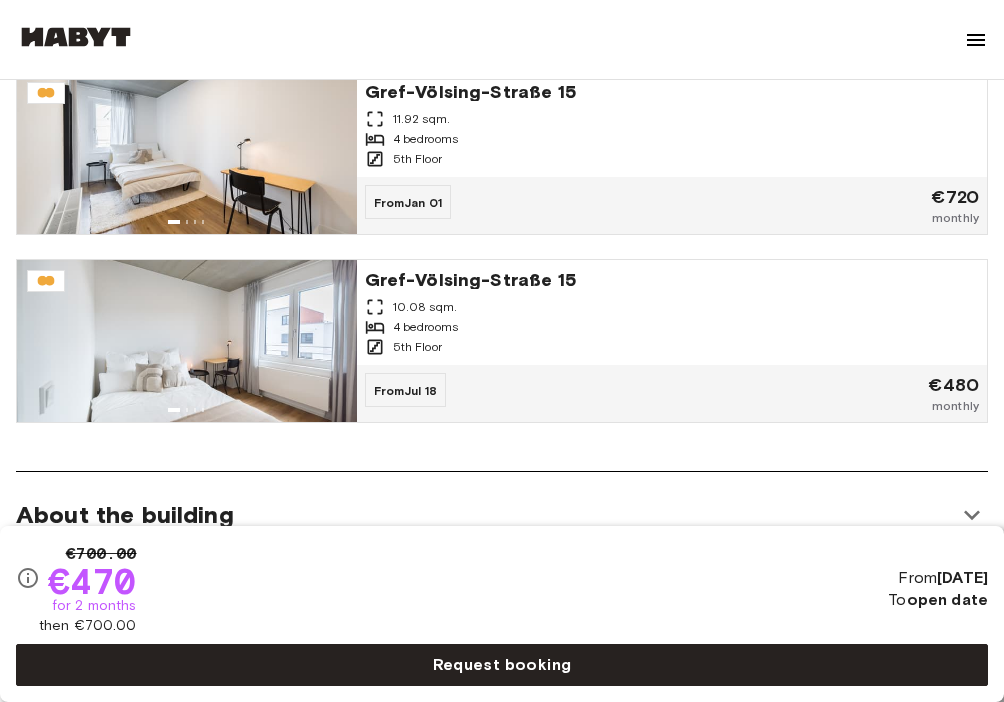 scroll, scrollTop: 1933, scrollLeft: 0, axis: vertical 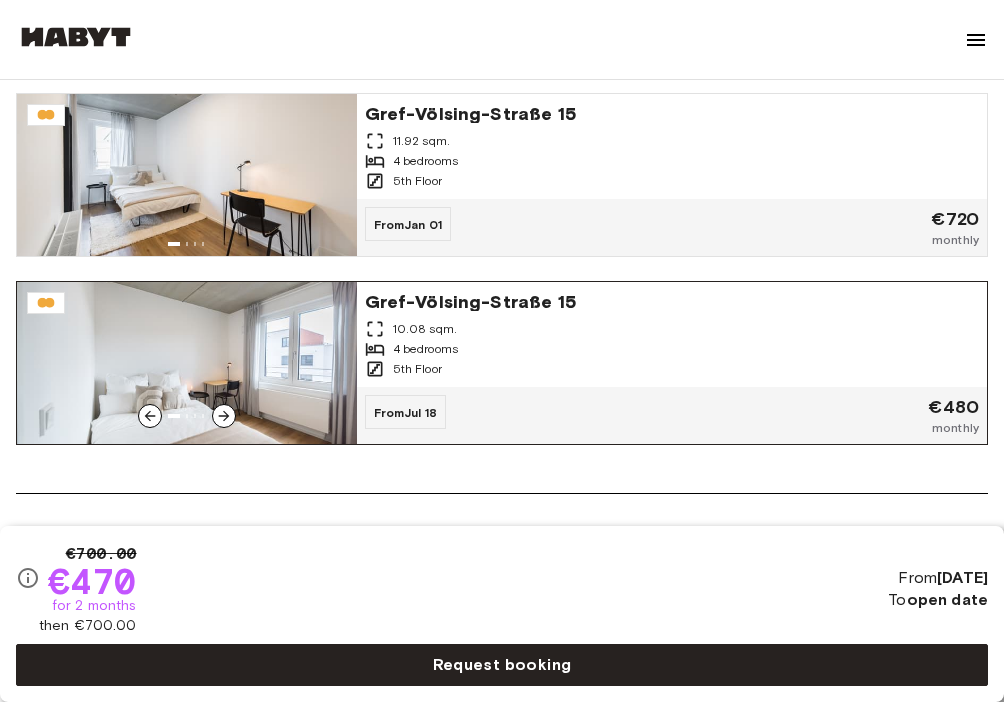 click on "4 bedrooms" at bounding box center (672, 349) 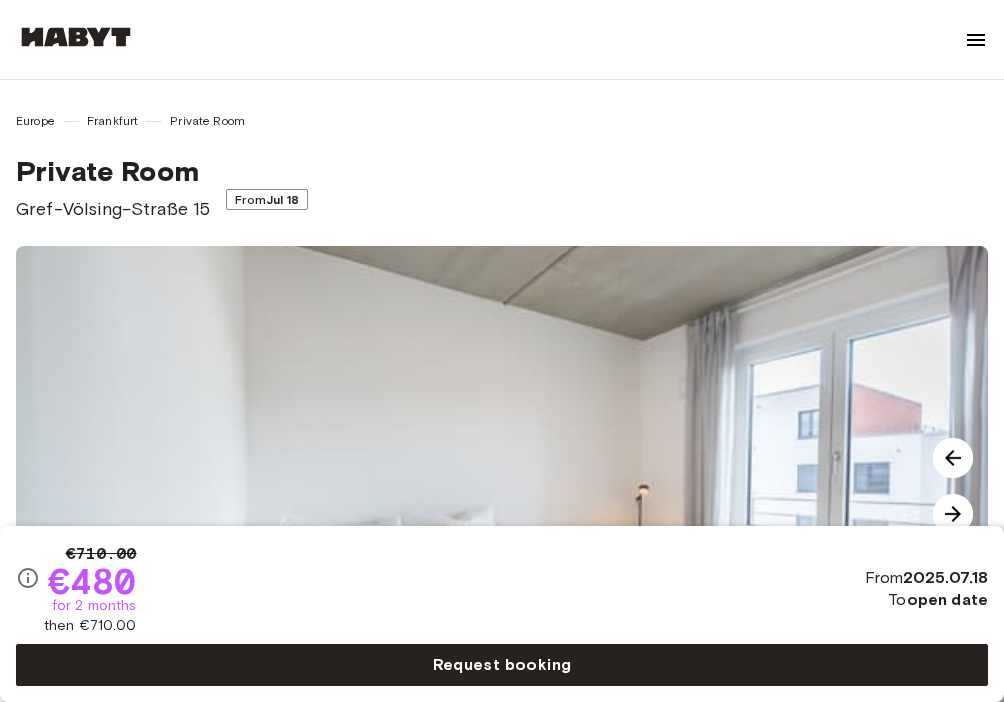 scroll, scrollTop: 0, scrollLeft: 0, axis: both 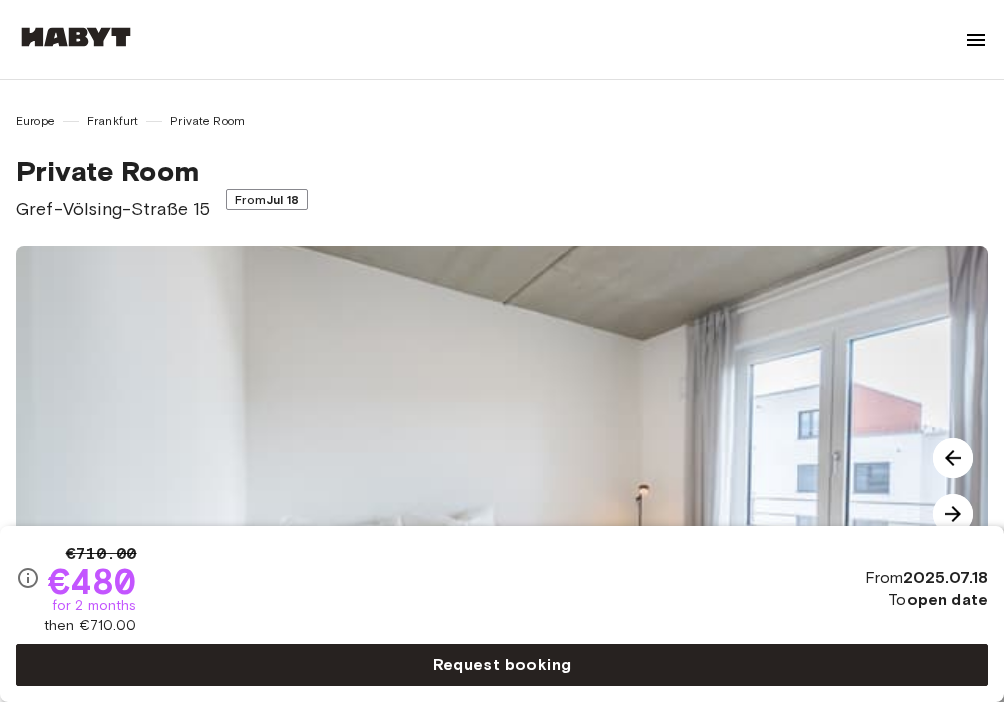 click at bounding box center (976, 40) 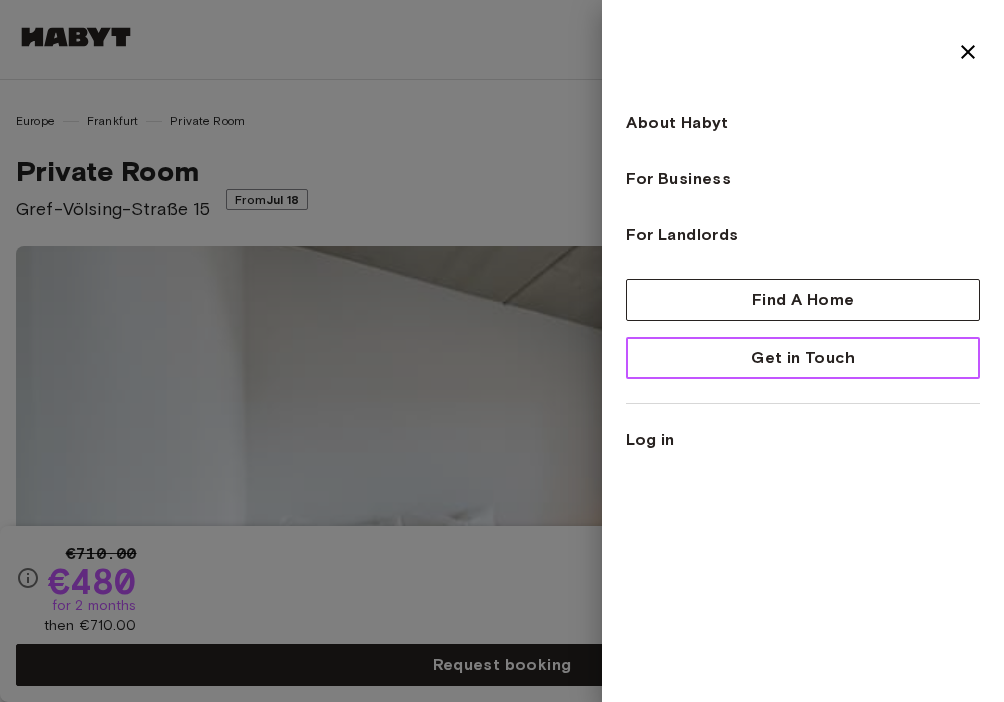 click on "Get in Touch" at bounding box center (803, 358) 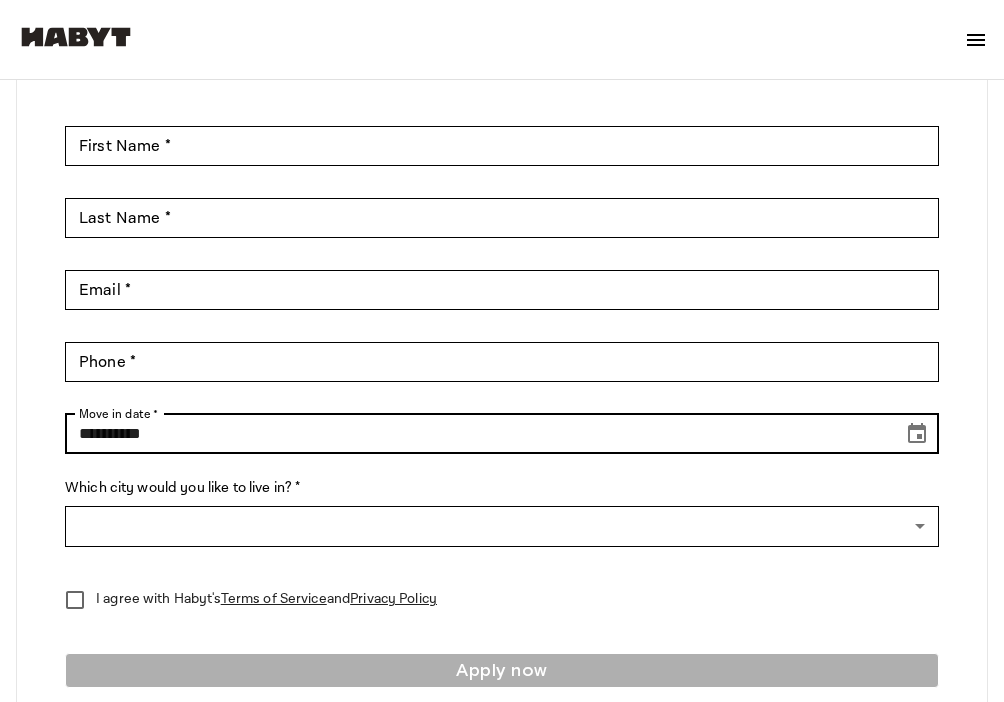 scroll, scrollTop: 260, scrollLeft: 0, axis: vertical 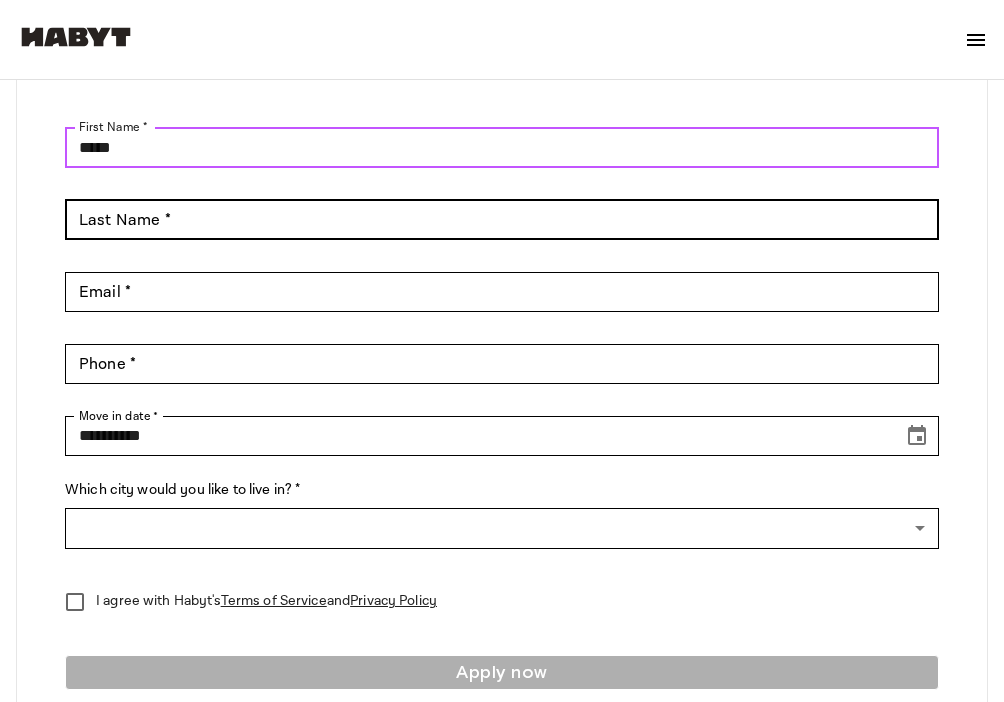 type on "****" 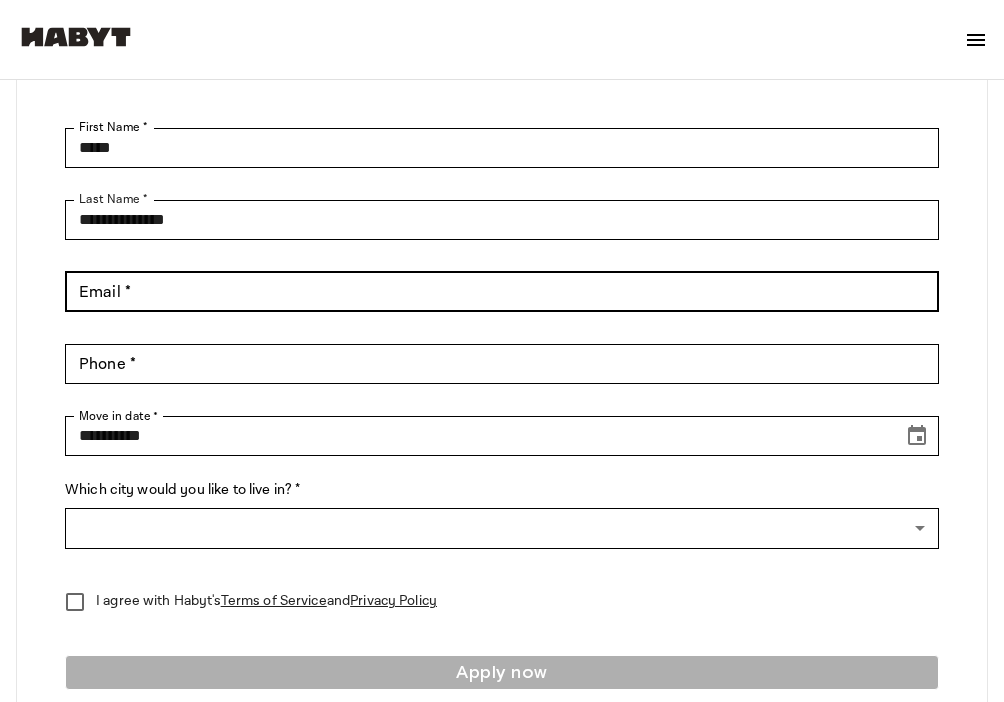 type on "**********" 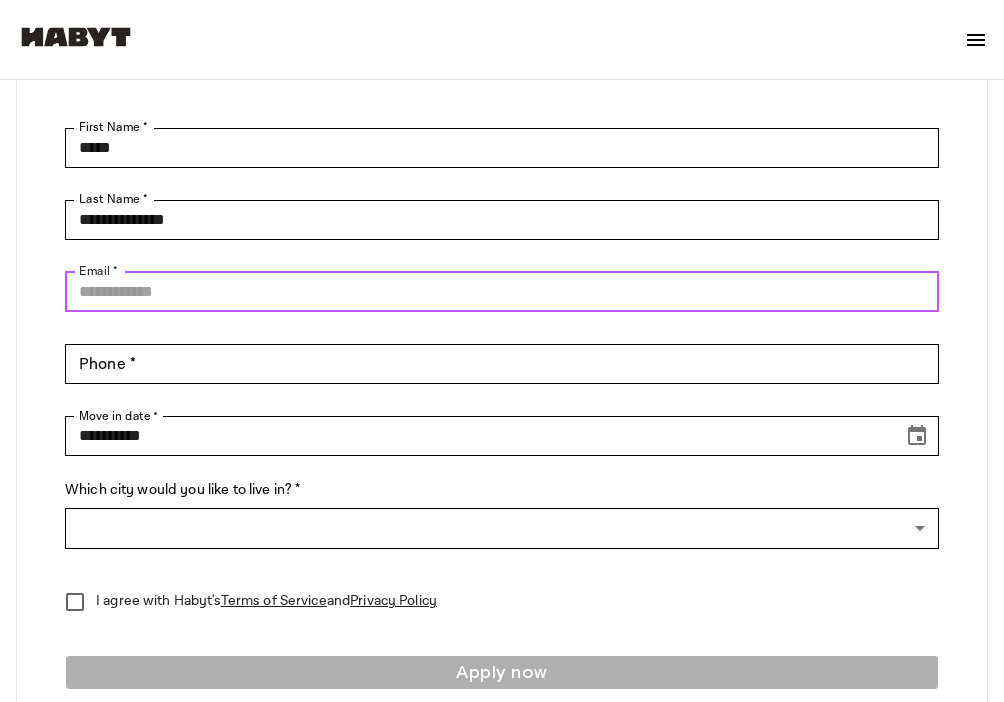 click on "Email *" at bounding box center (502, 292) 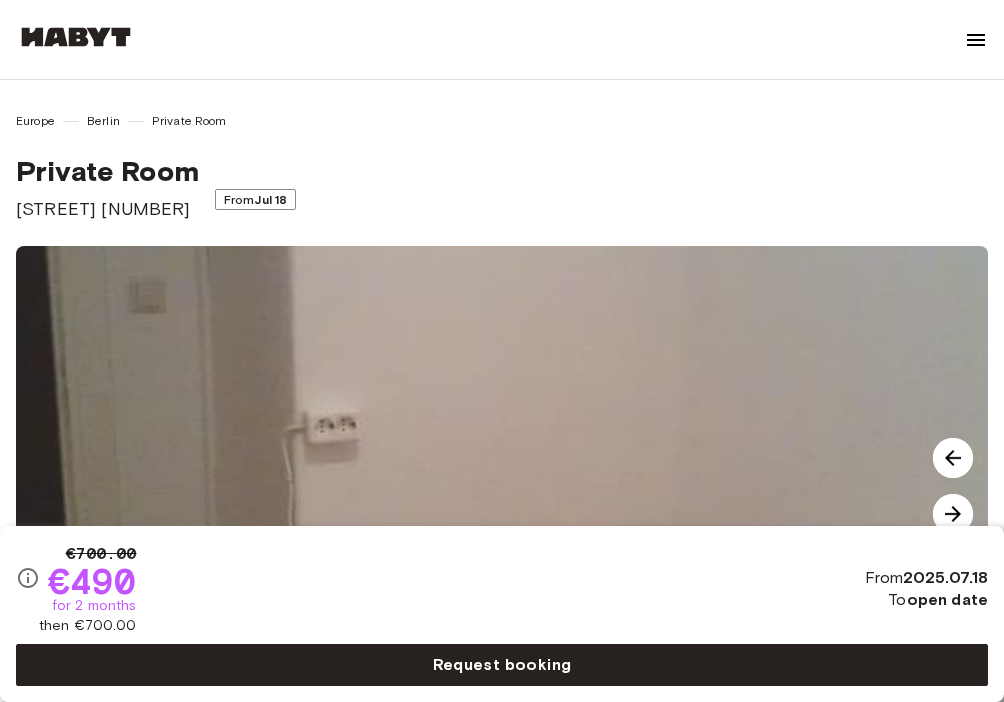 scroll, scrollTop: 0, scrollLeft: 0, axis: both 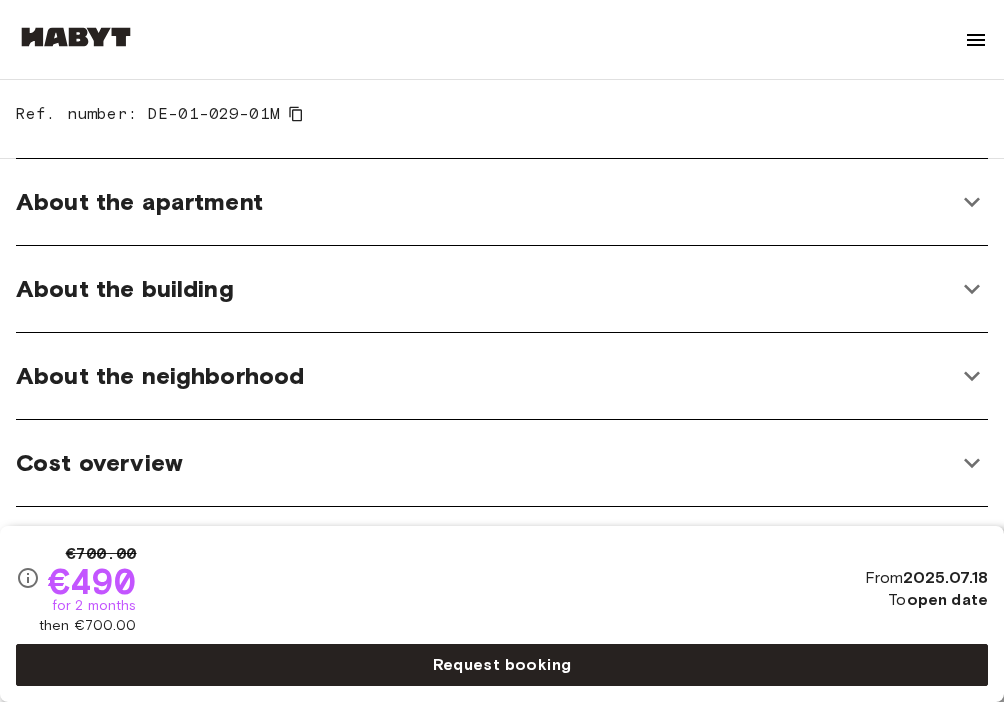 click on "About the apartment" at bounding box center [486, 202] 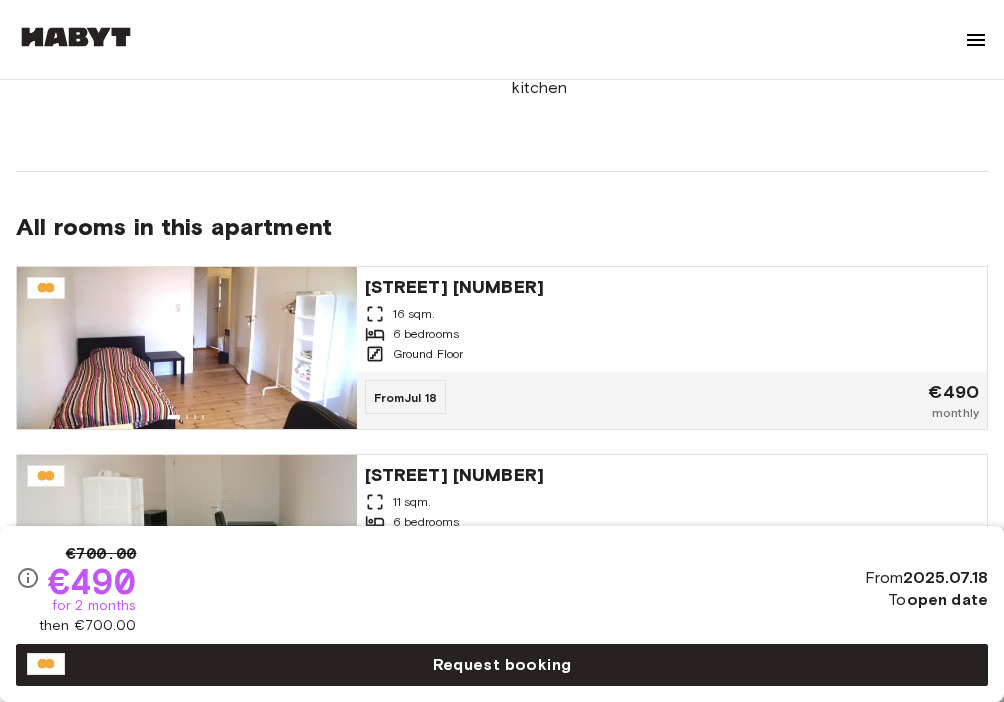 scroll, scrollTop: 1399, scrollLeft: 0, axis: vertical 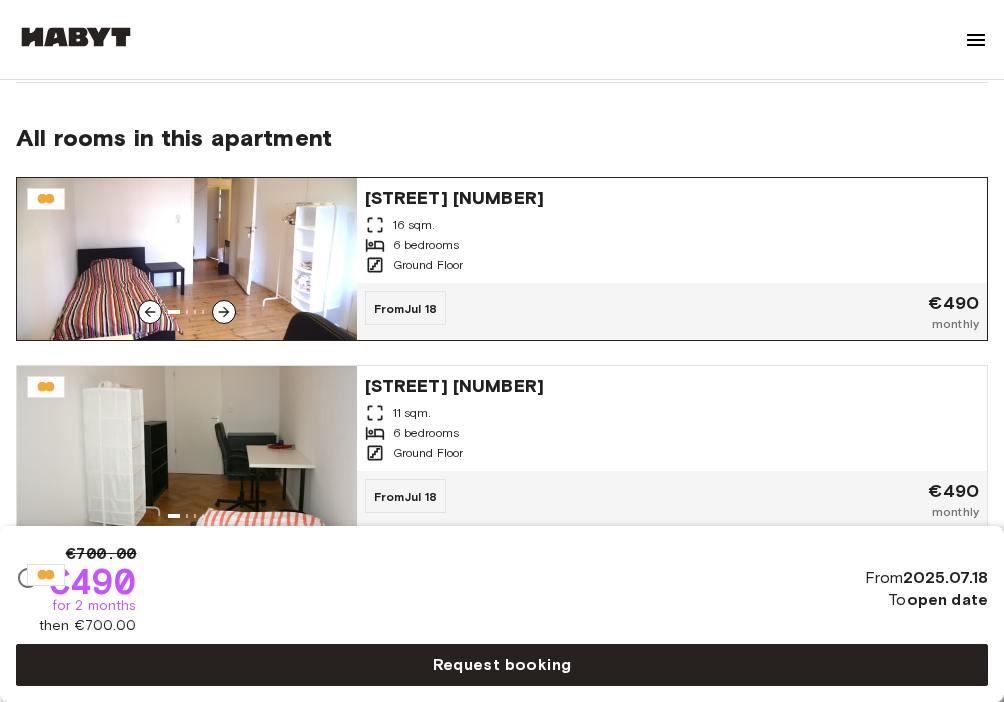 click 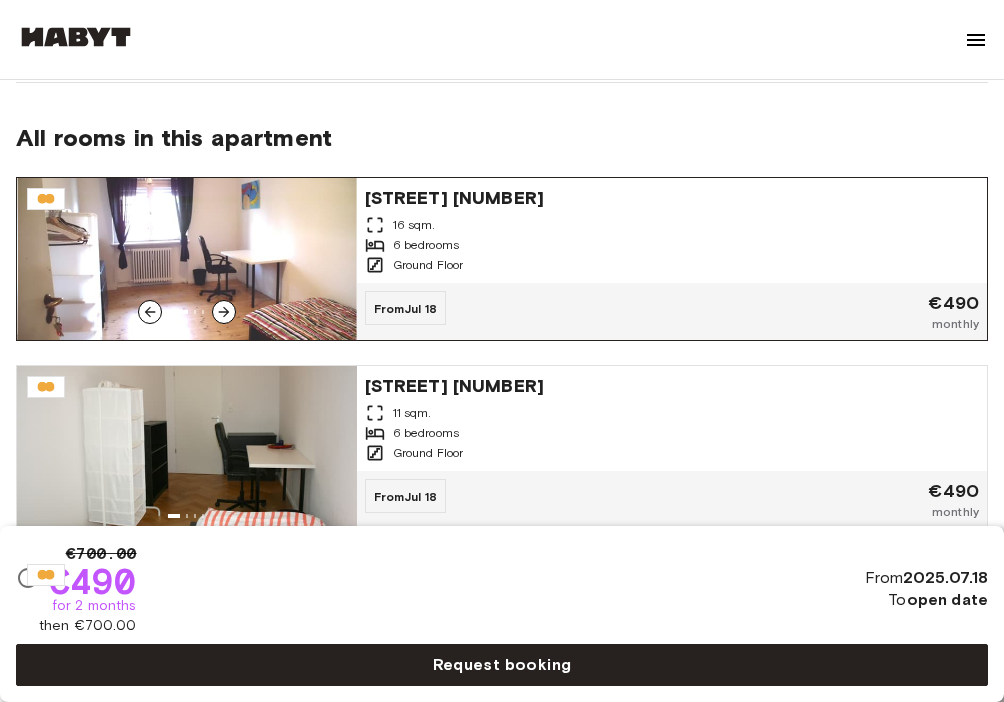 click 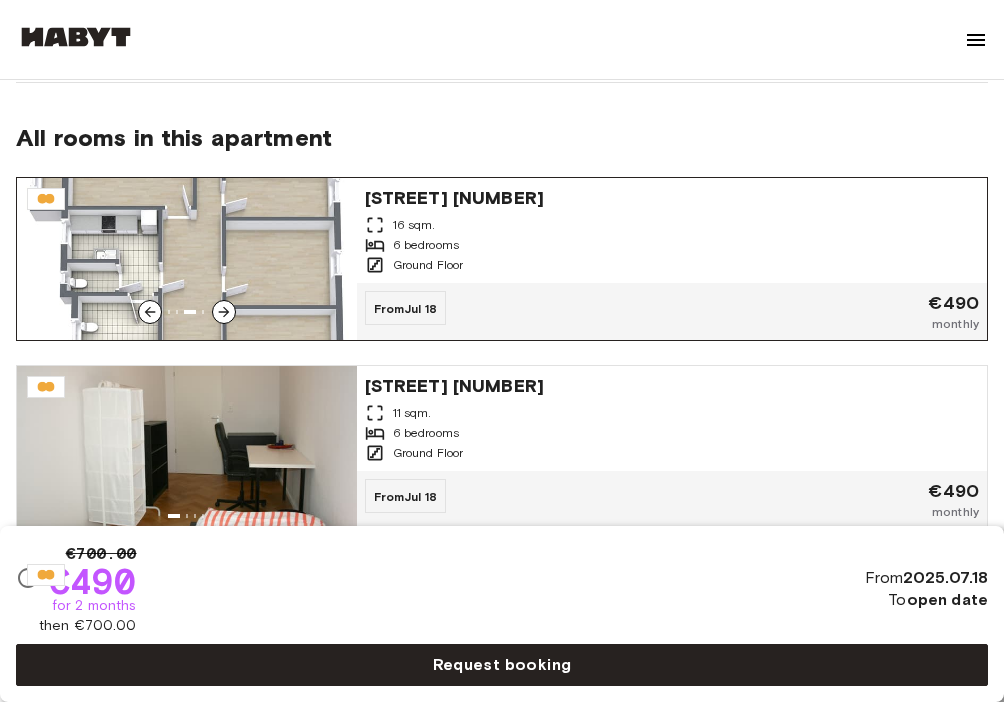 click 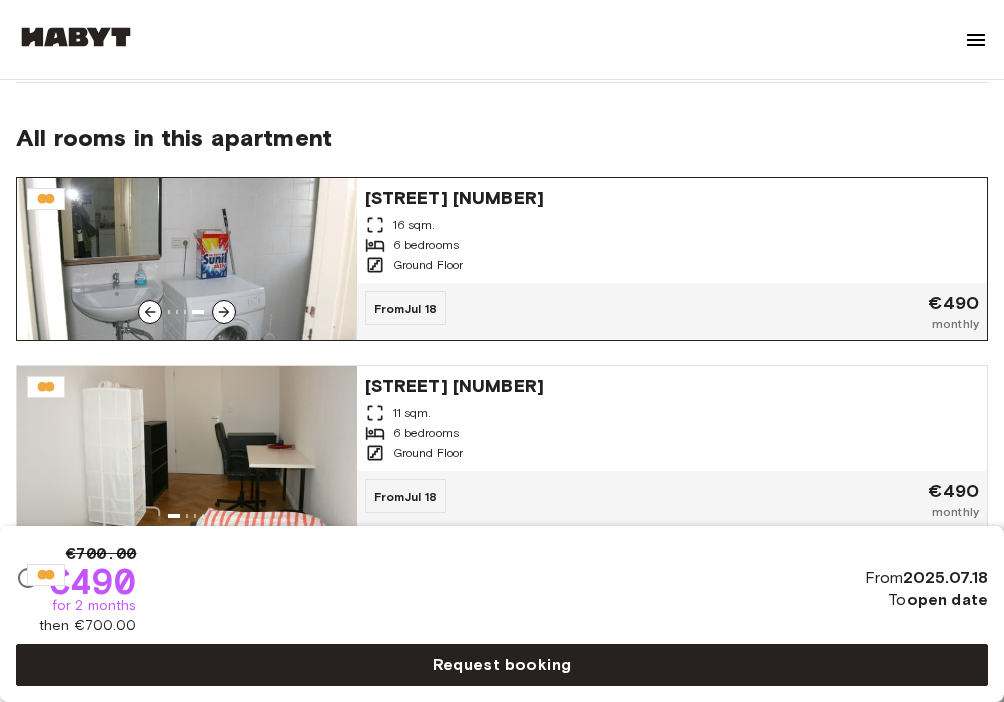 click 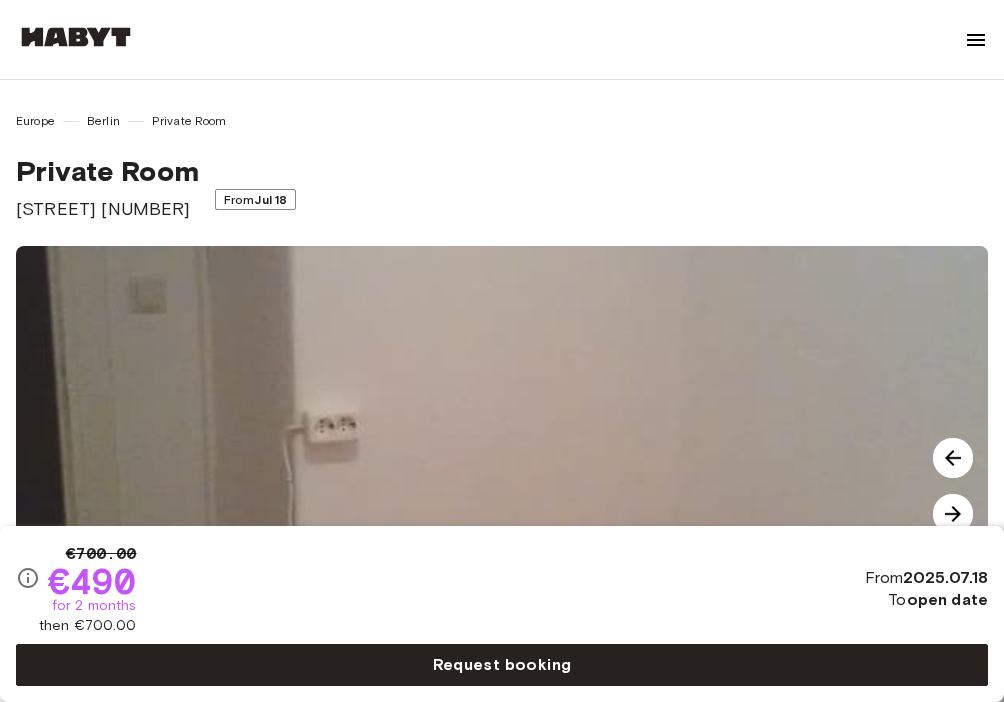 scroll, scrollTop: 0, scrollLeft: 0, axis: both 